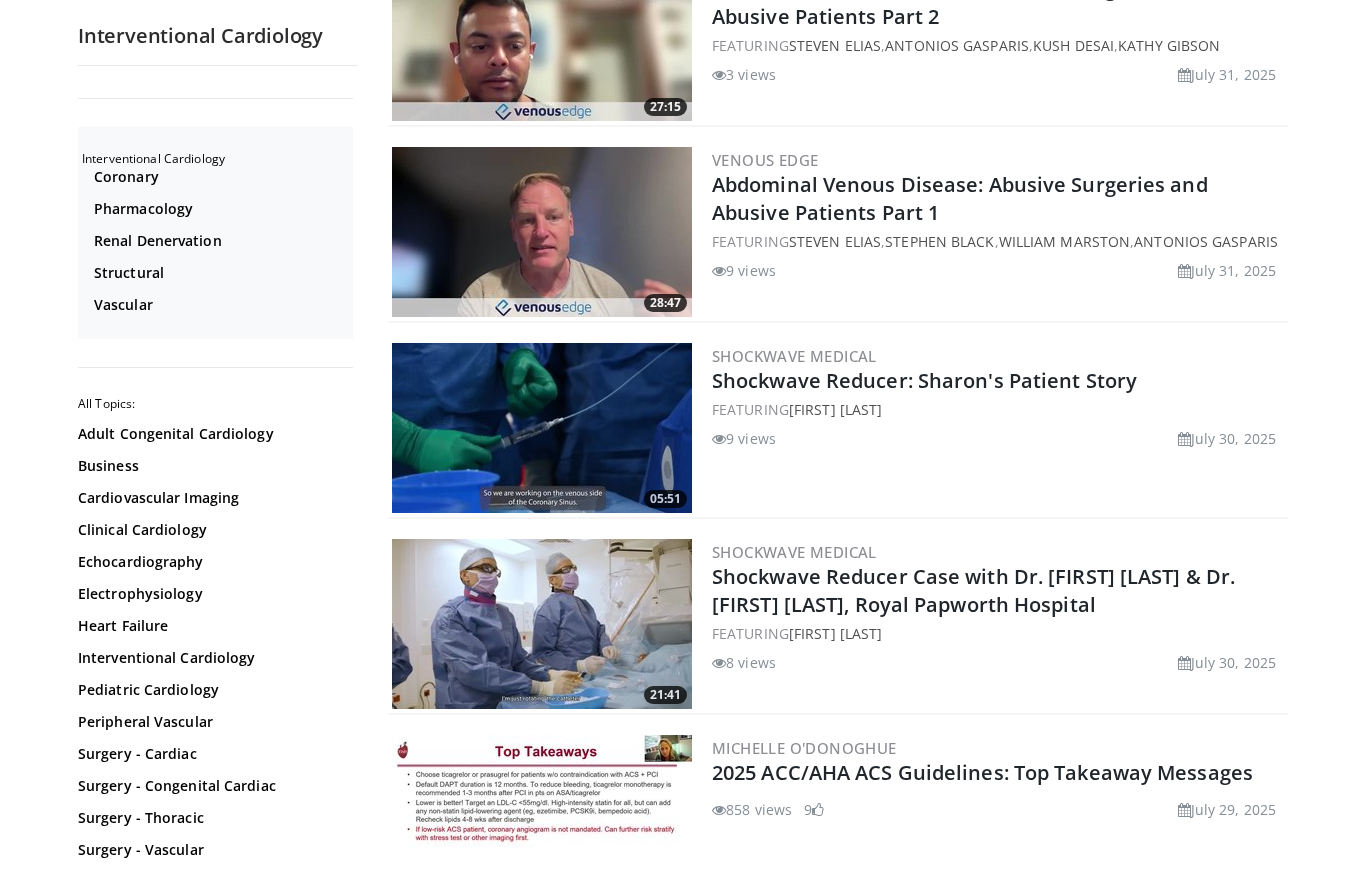 scroll, scrollTop: 0, scrollLeft: 0, axis: both 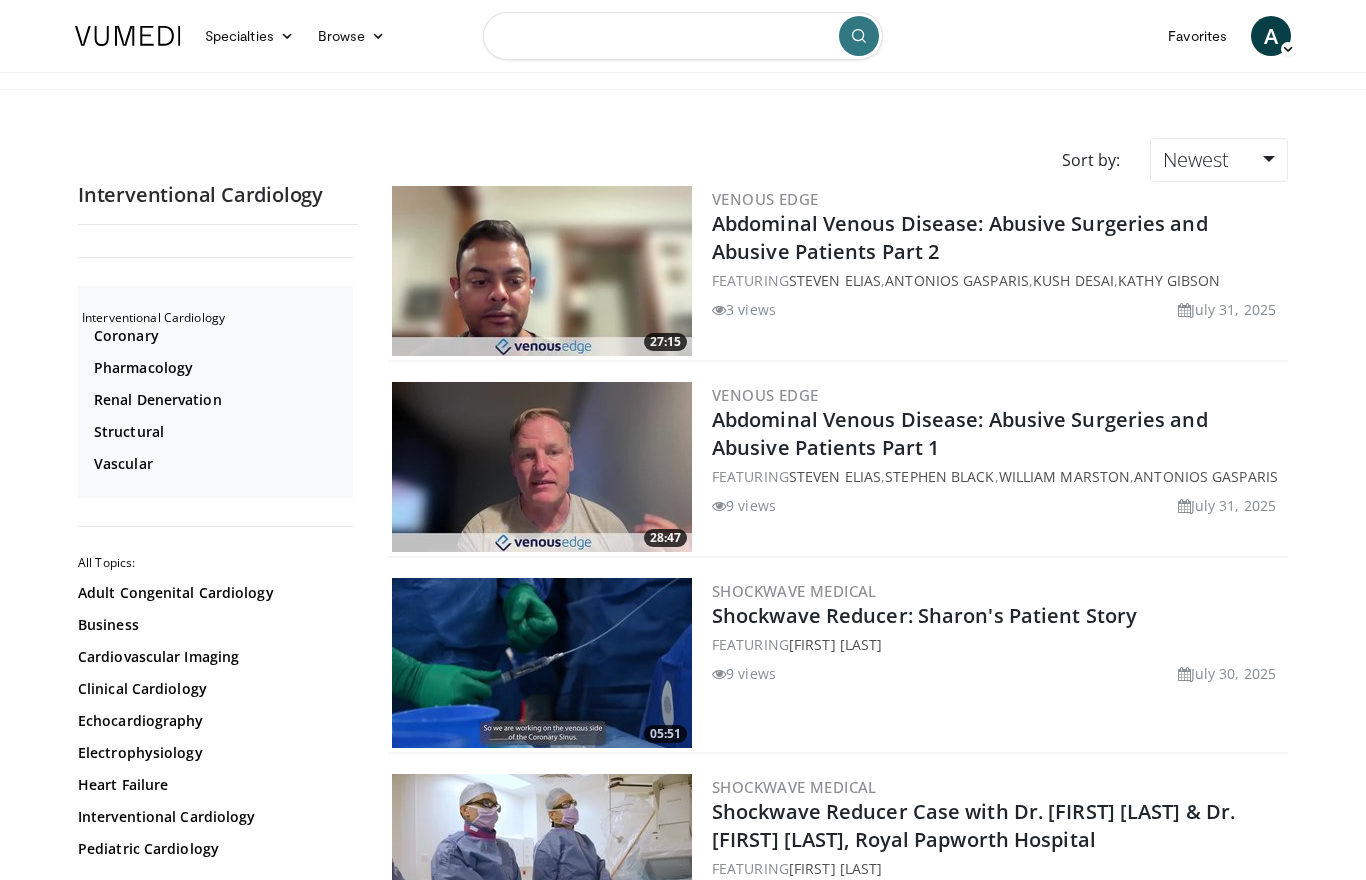 click at bounding box center [683, 36] 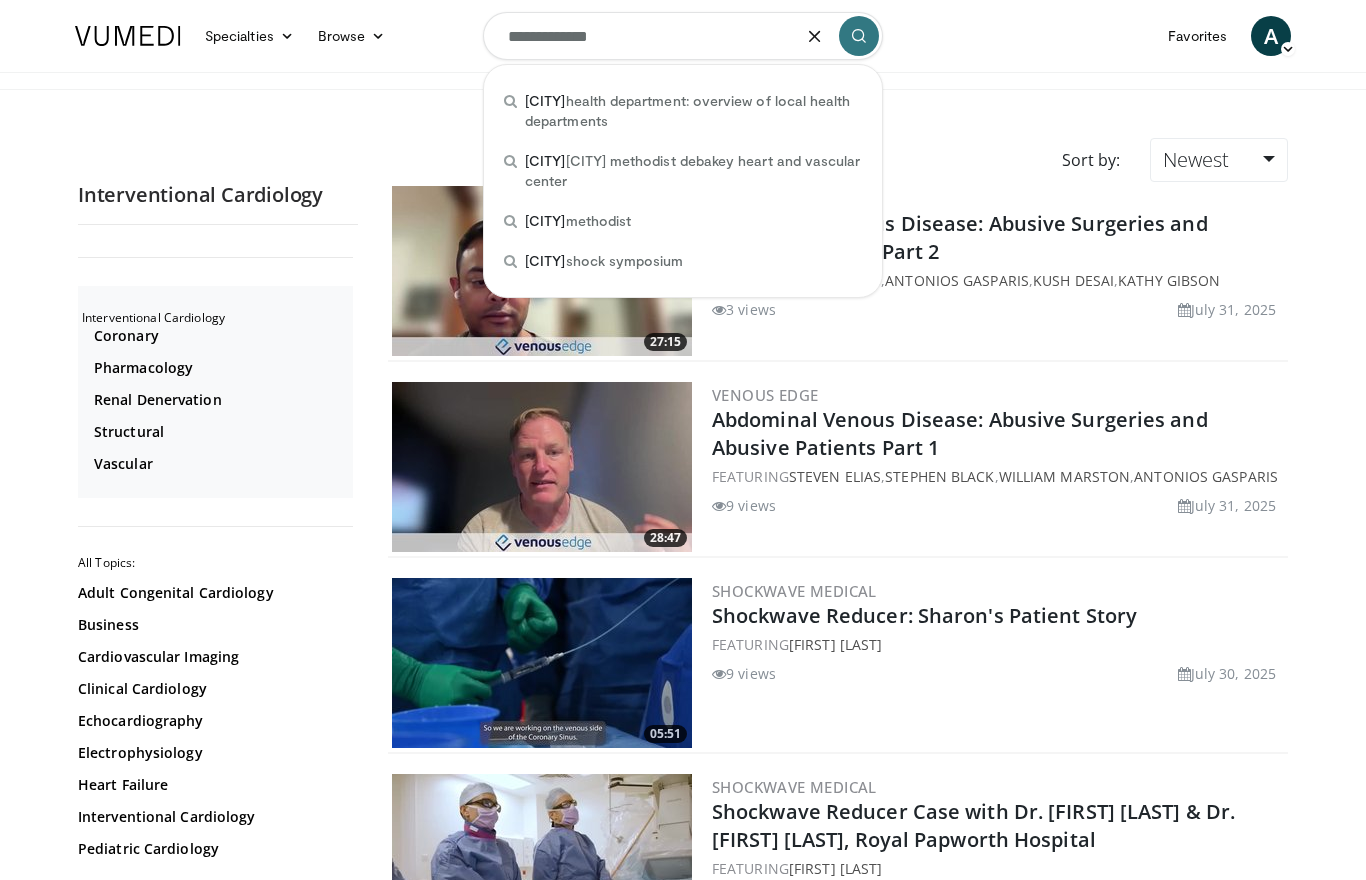 type on "**********" 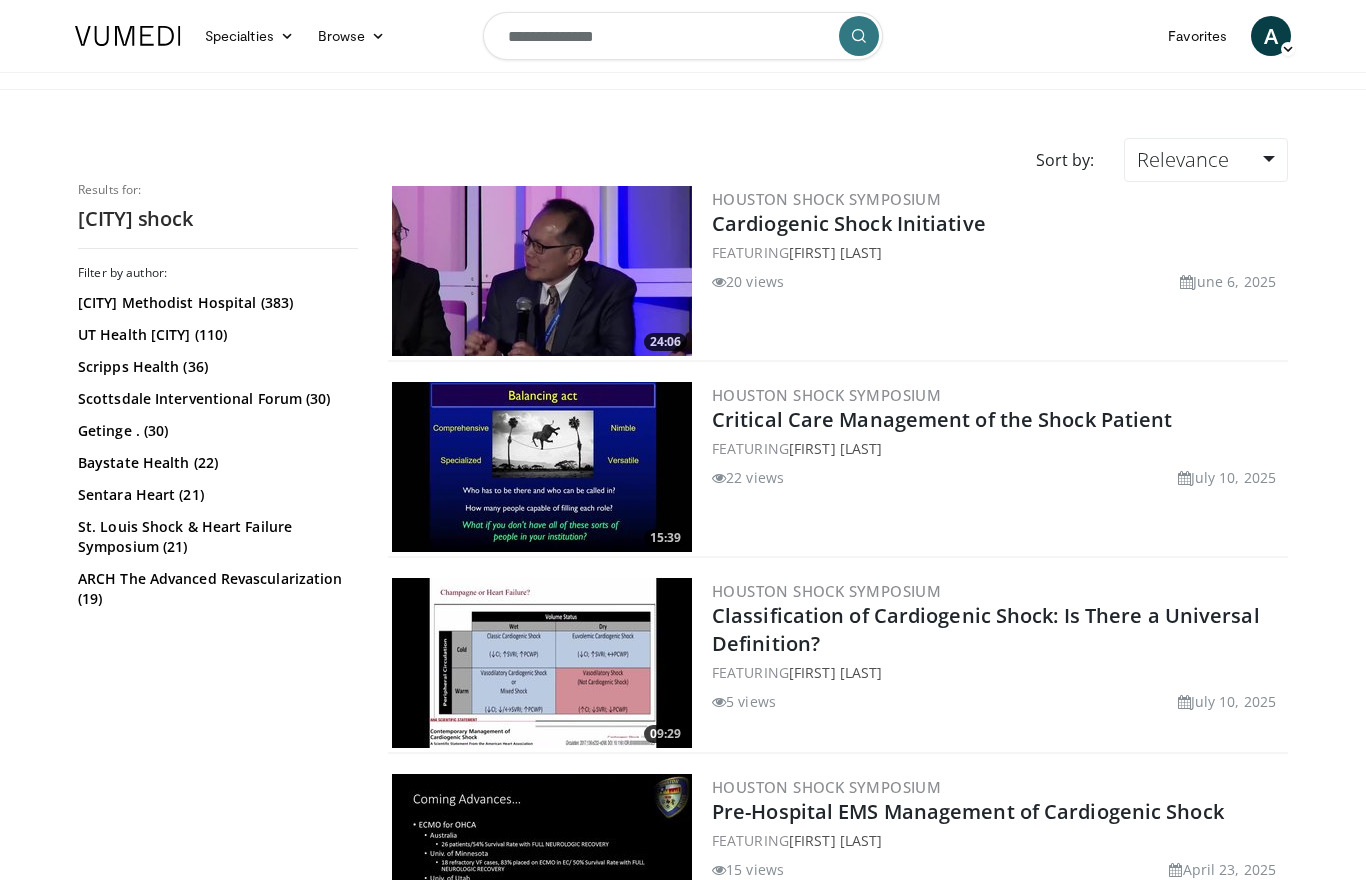 scroll, scrollTop: 0, scrollLeft: 0, axis: both 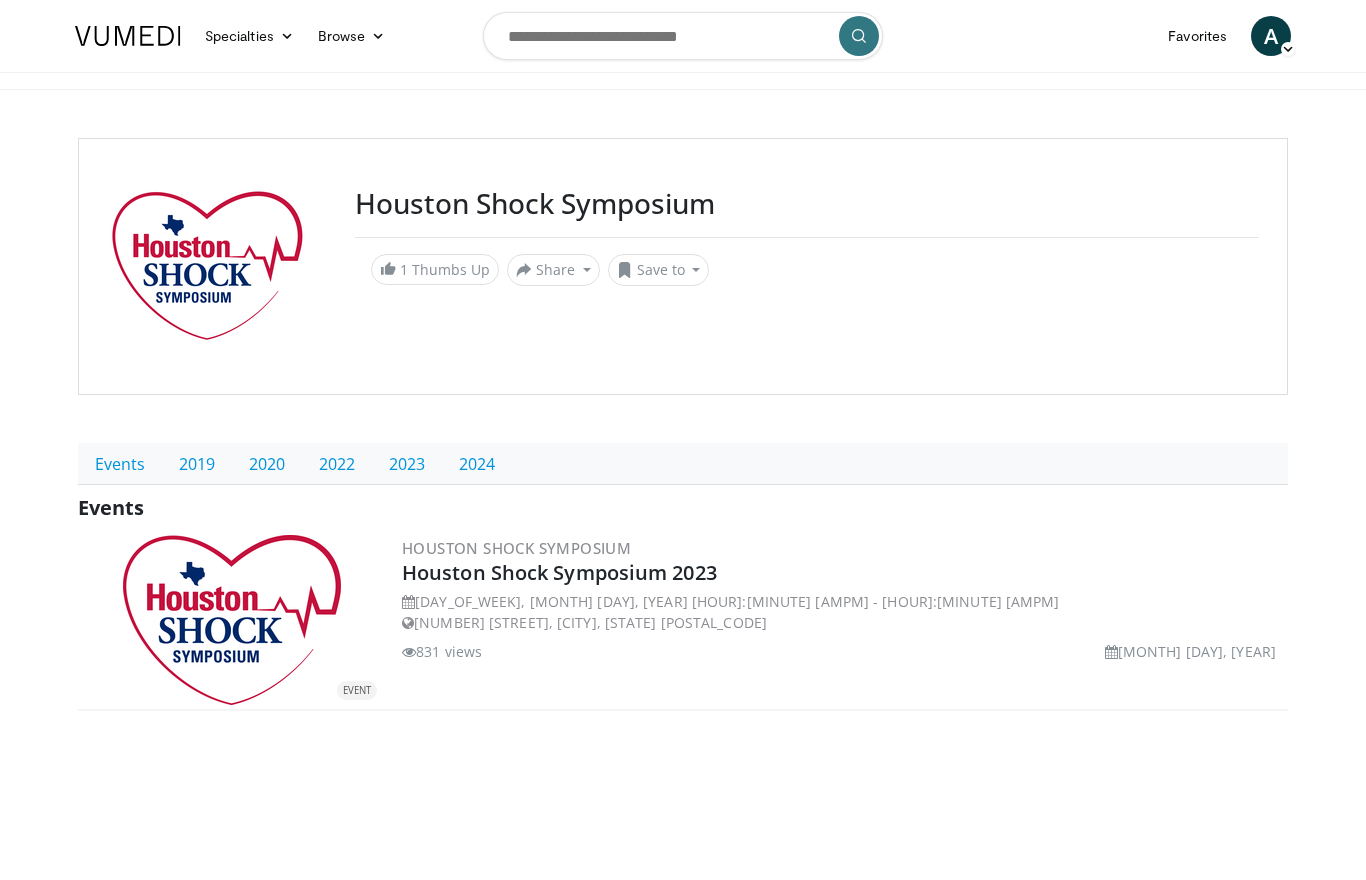 click on "2020" at bounding box center [267, 464] 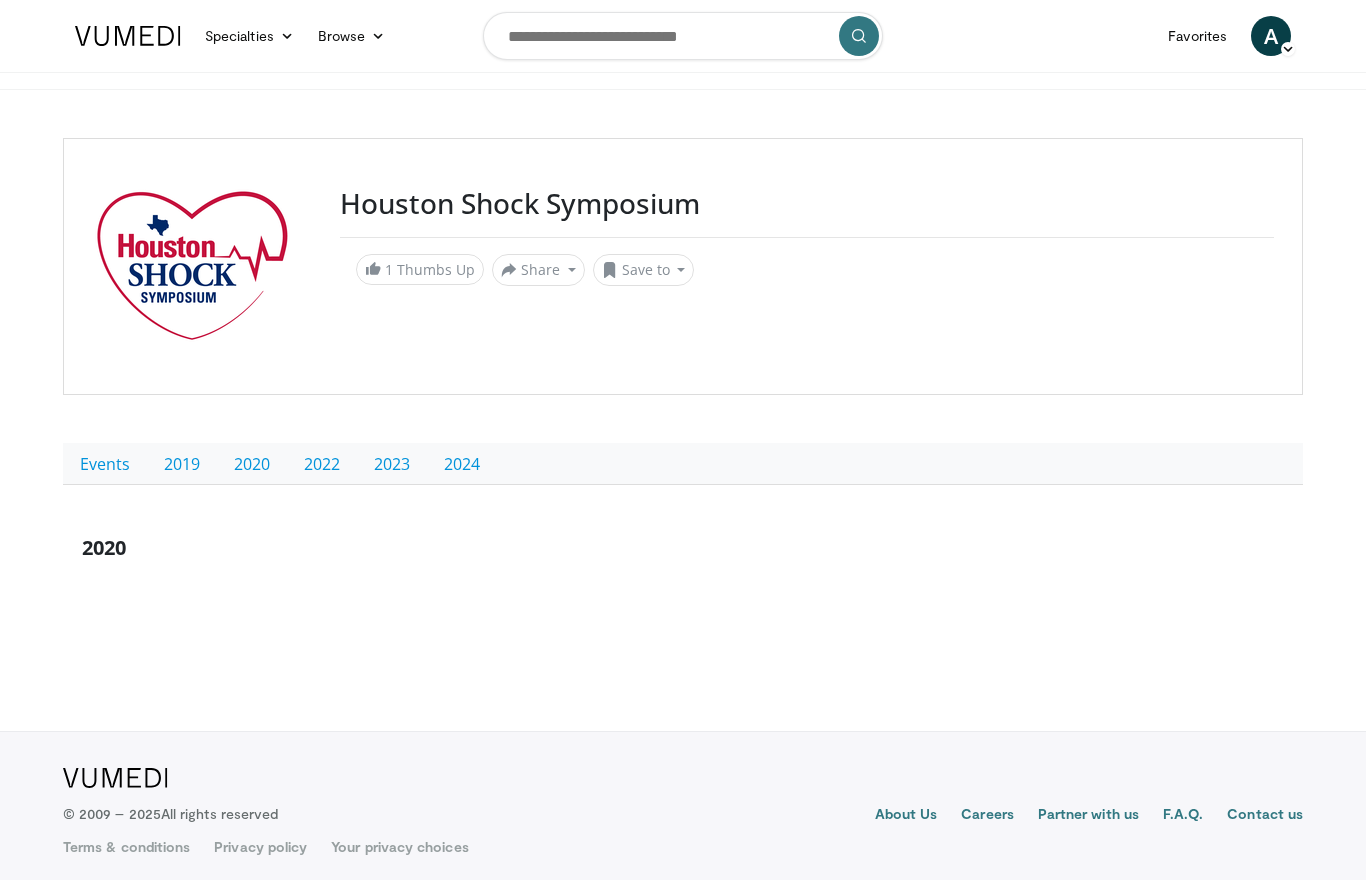 scroll, scrollTop: 0, scrollLeft: 0, axis: both 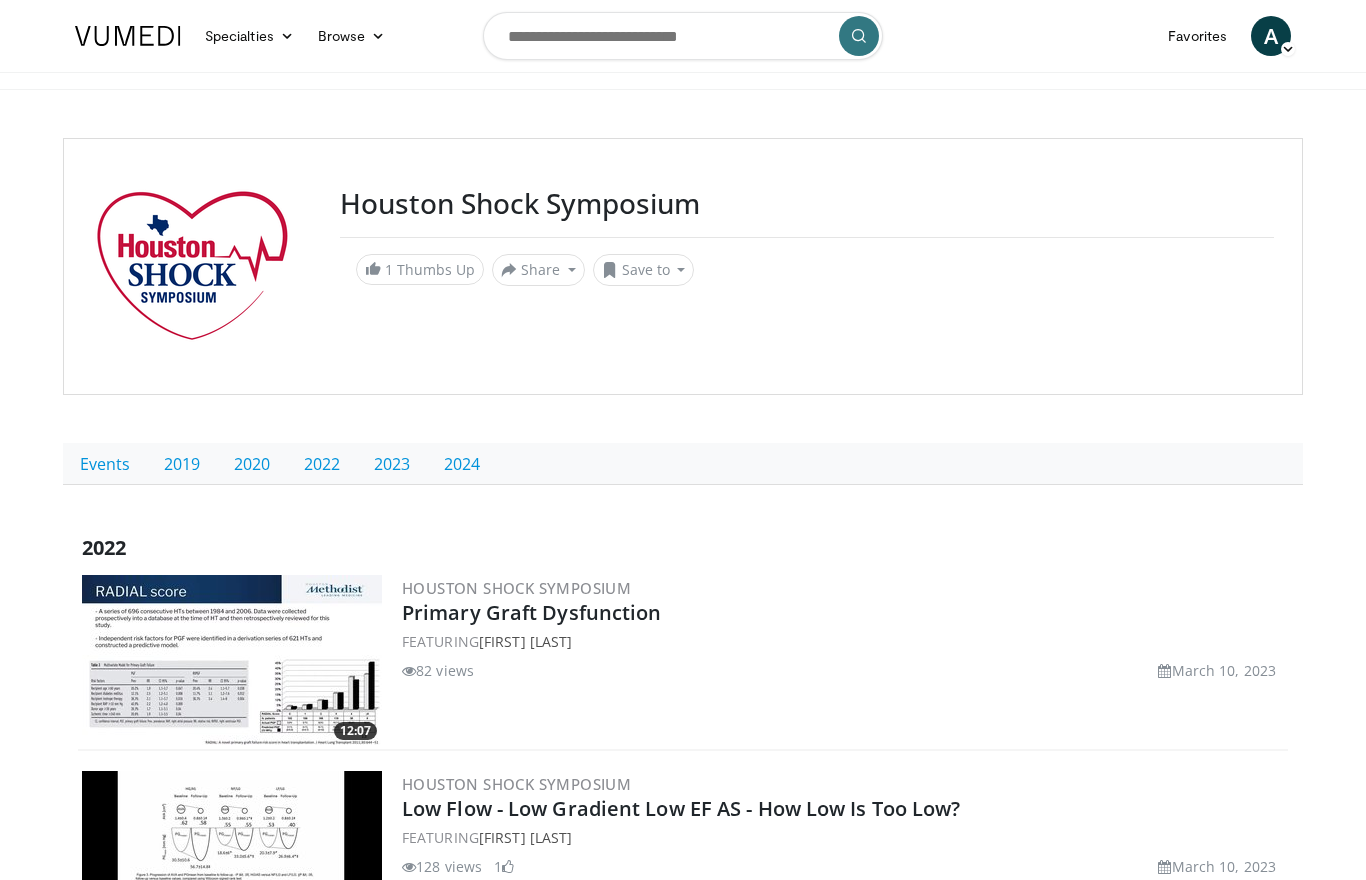 click on "2023" at bounding box center (392, 464) 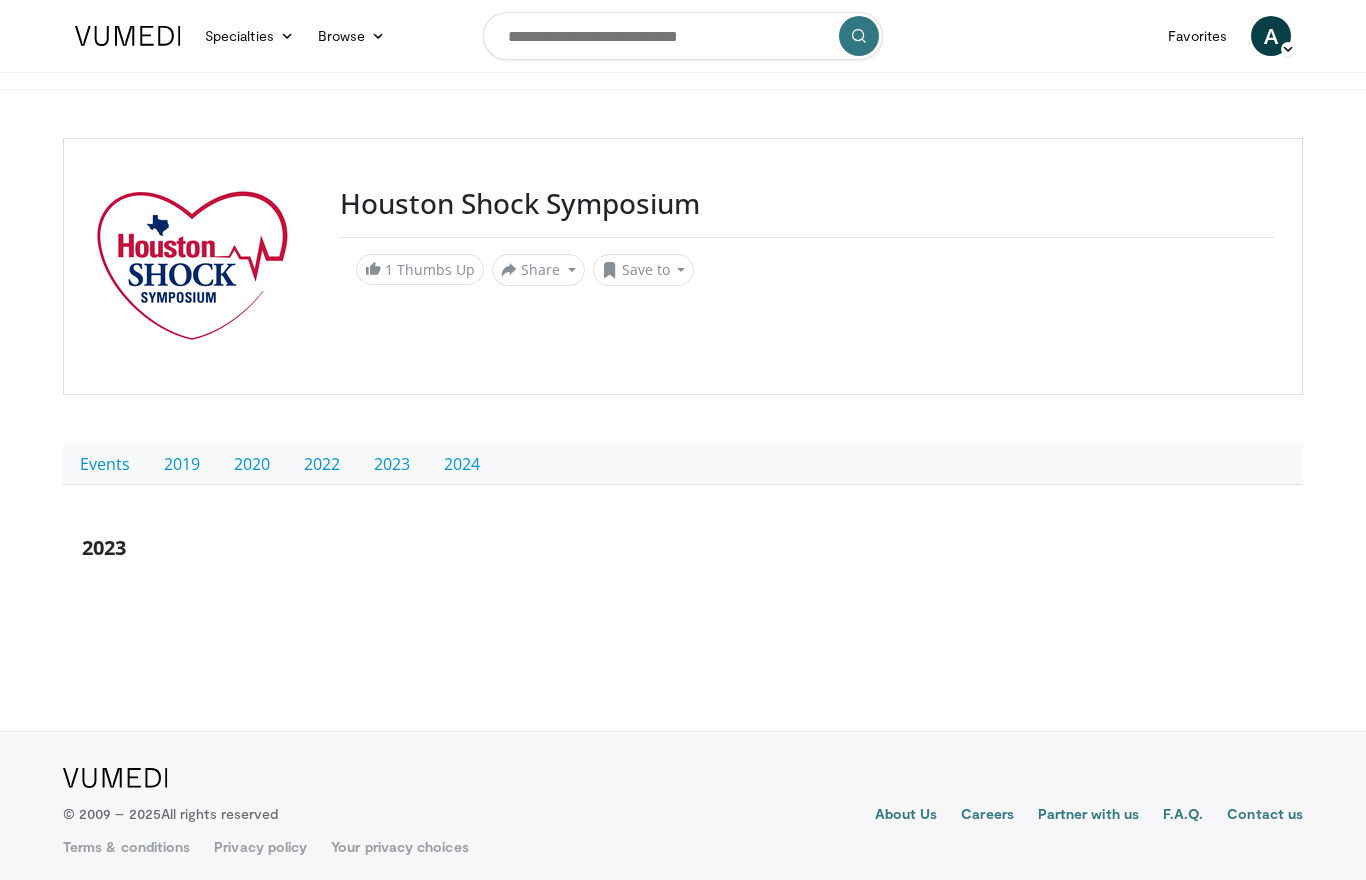 scroll, scrollTop: 0, scrollLeft: 0, axis: both 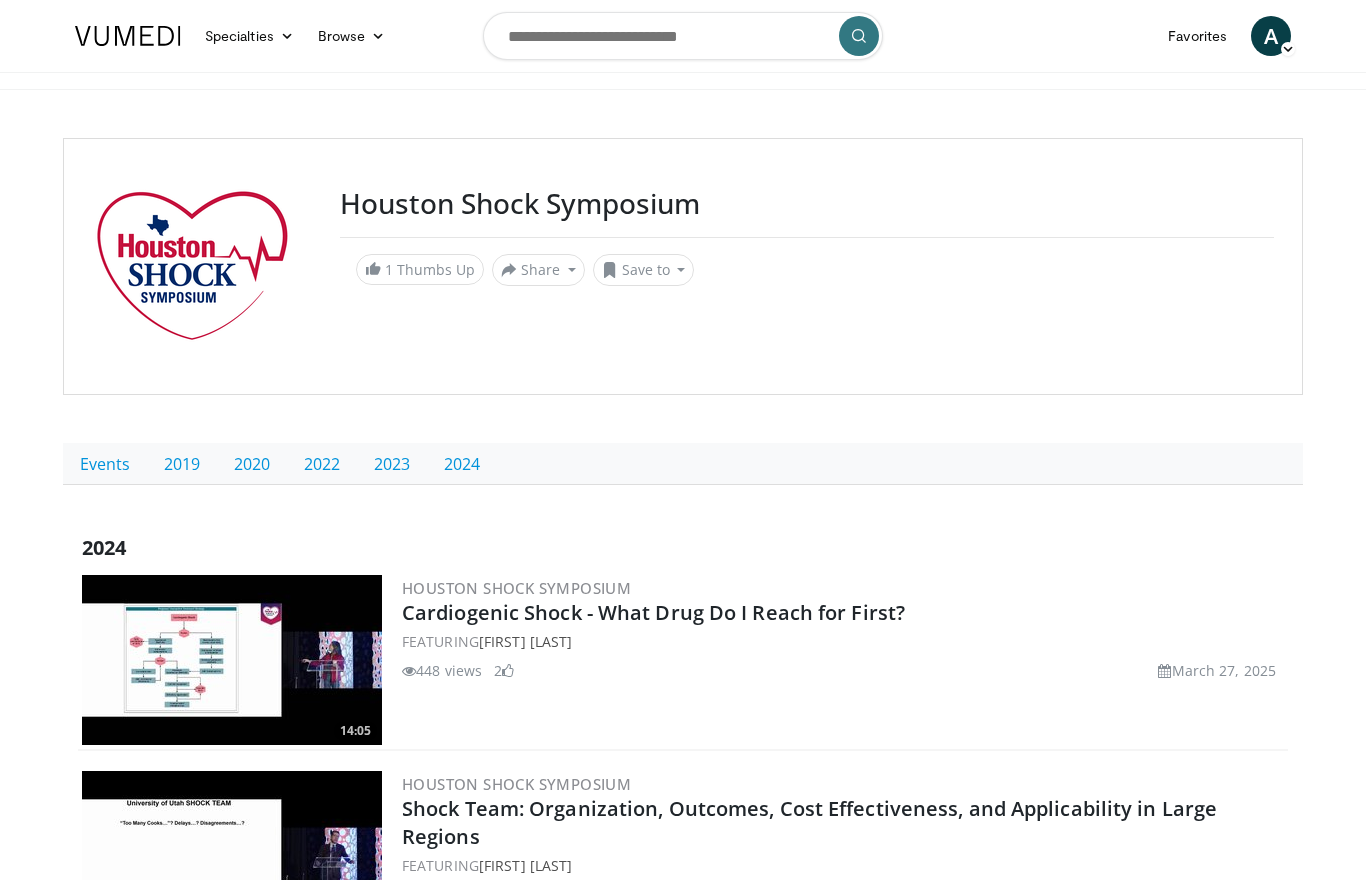 click on "2023" at bounding box center (392, 464) 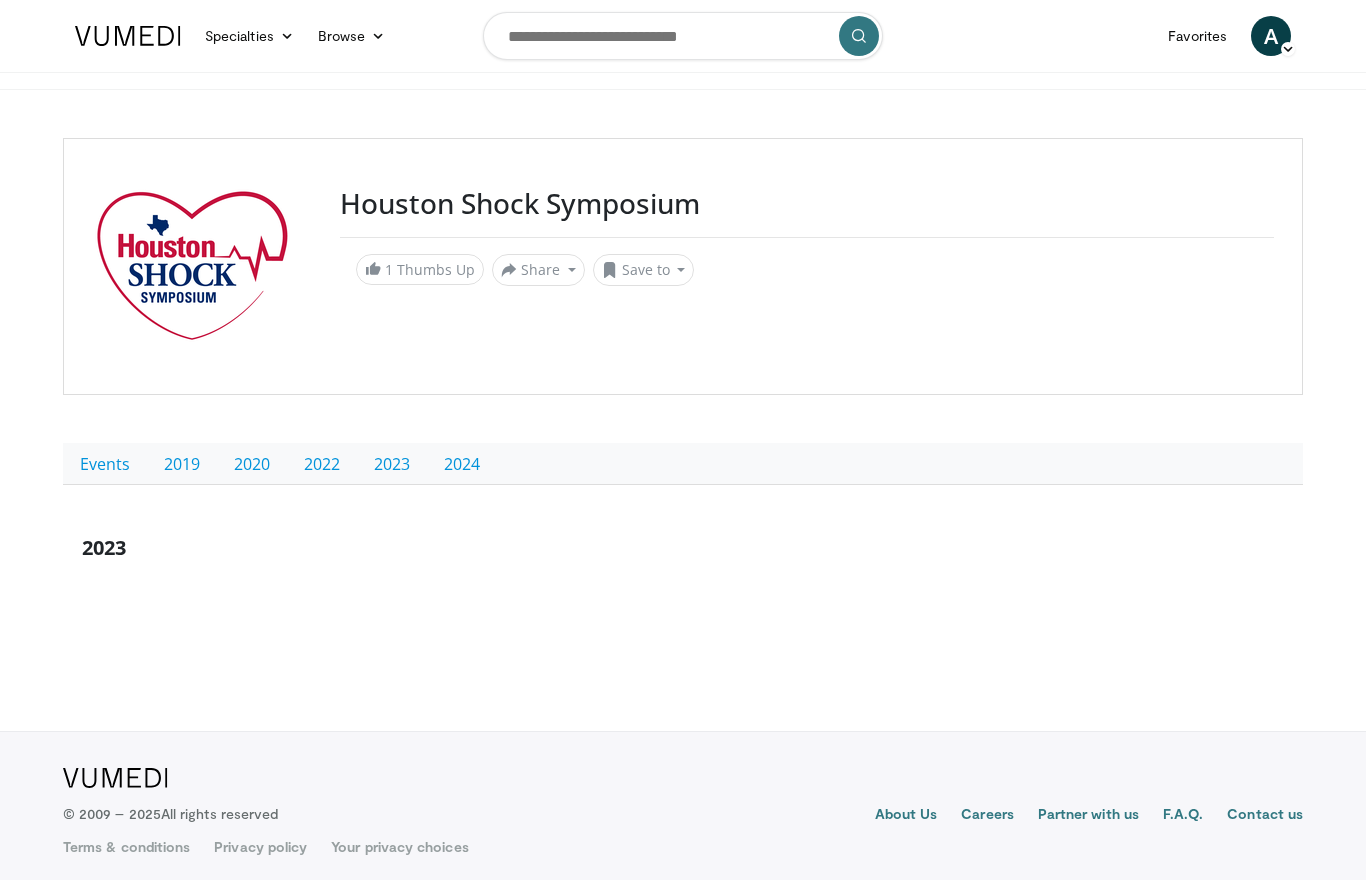 scroll, scrollTop: 0, scrollLeft: 0, axis: both 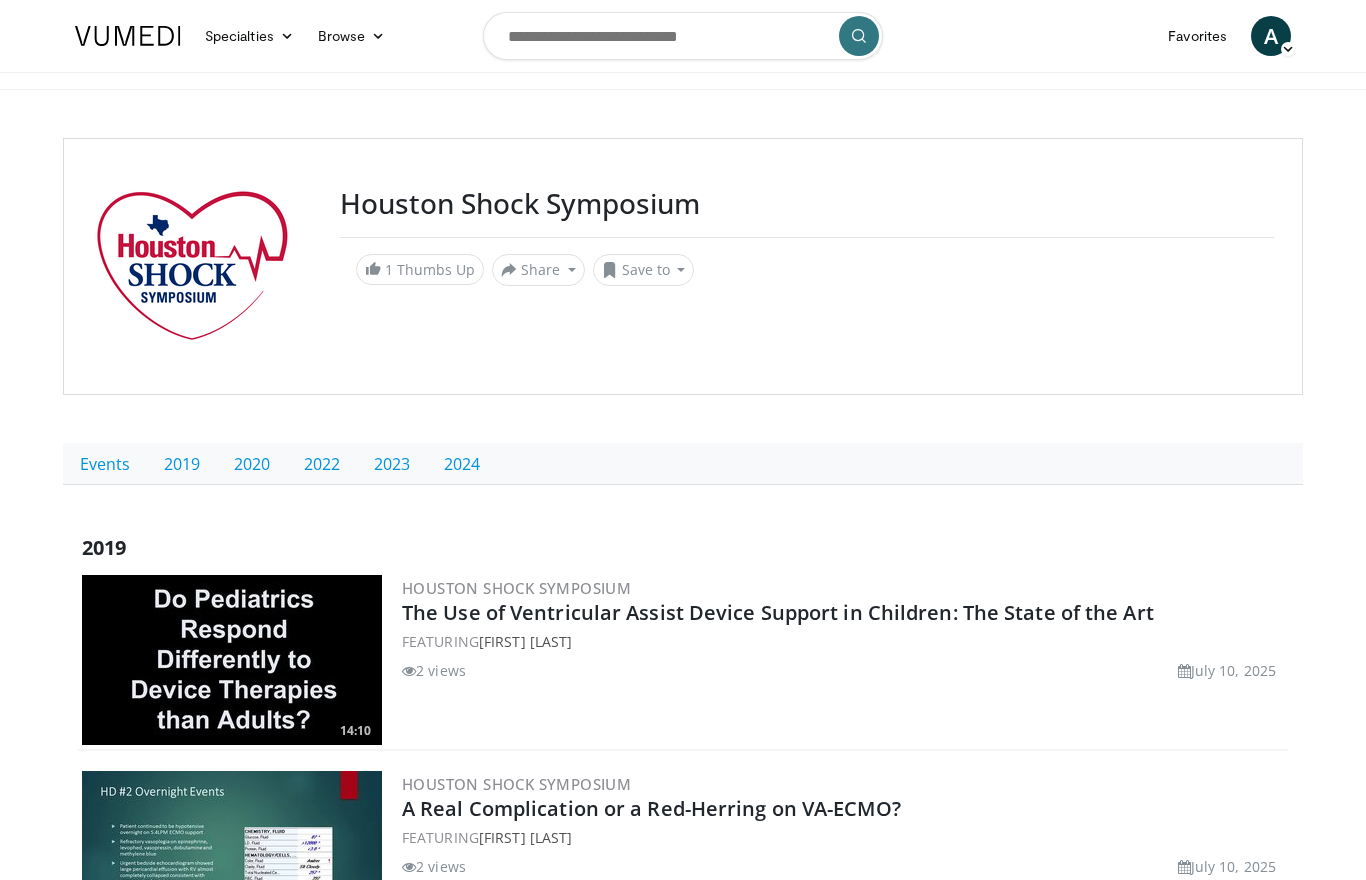 click on "Events" at bounding box center (105, 464) 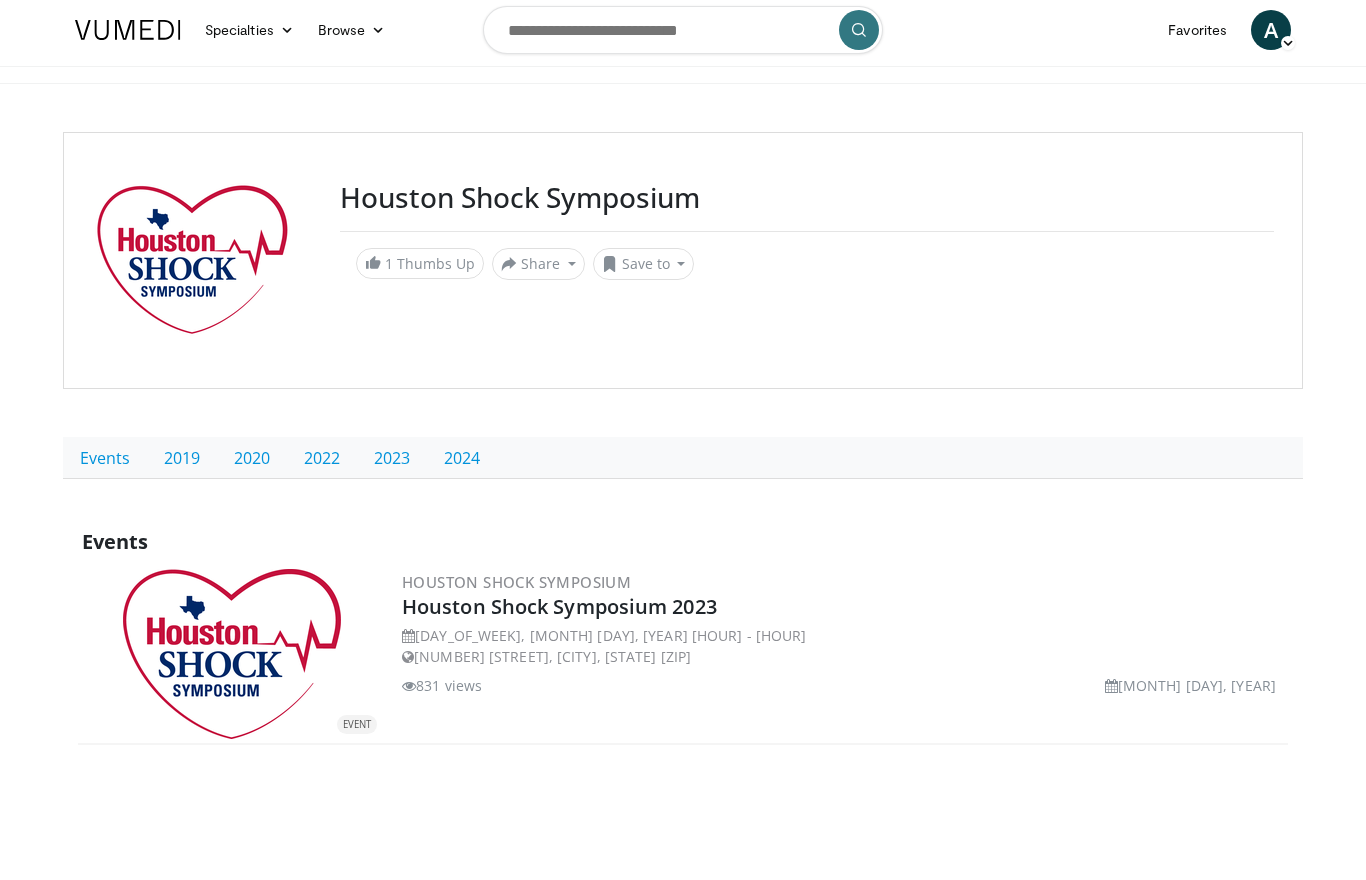 scroll, scrollTop: 0, scrollLeft: 0, axis: both 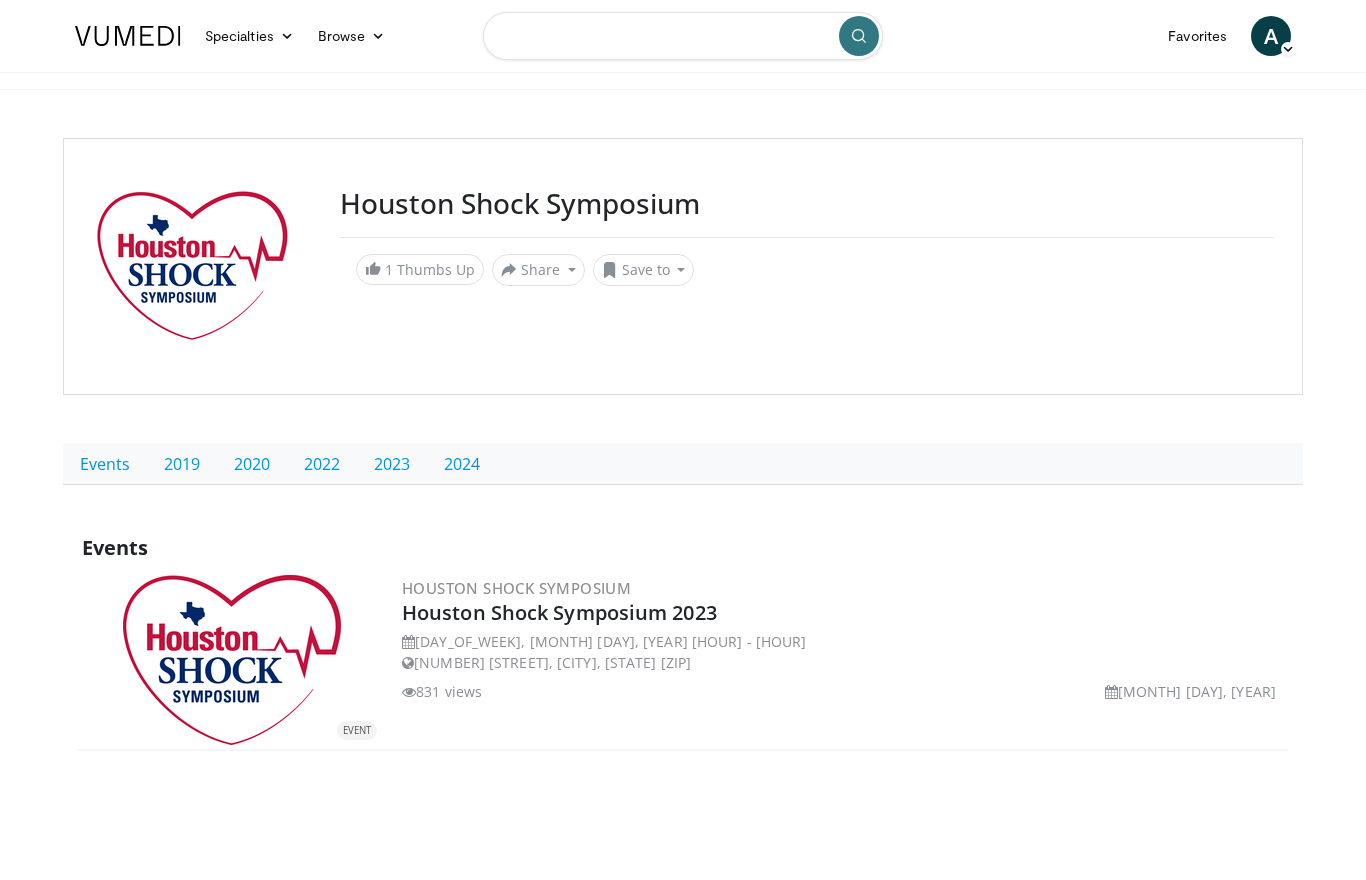 click at bounding box center [683, 36] 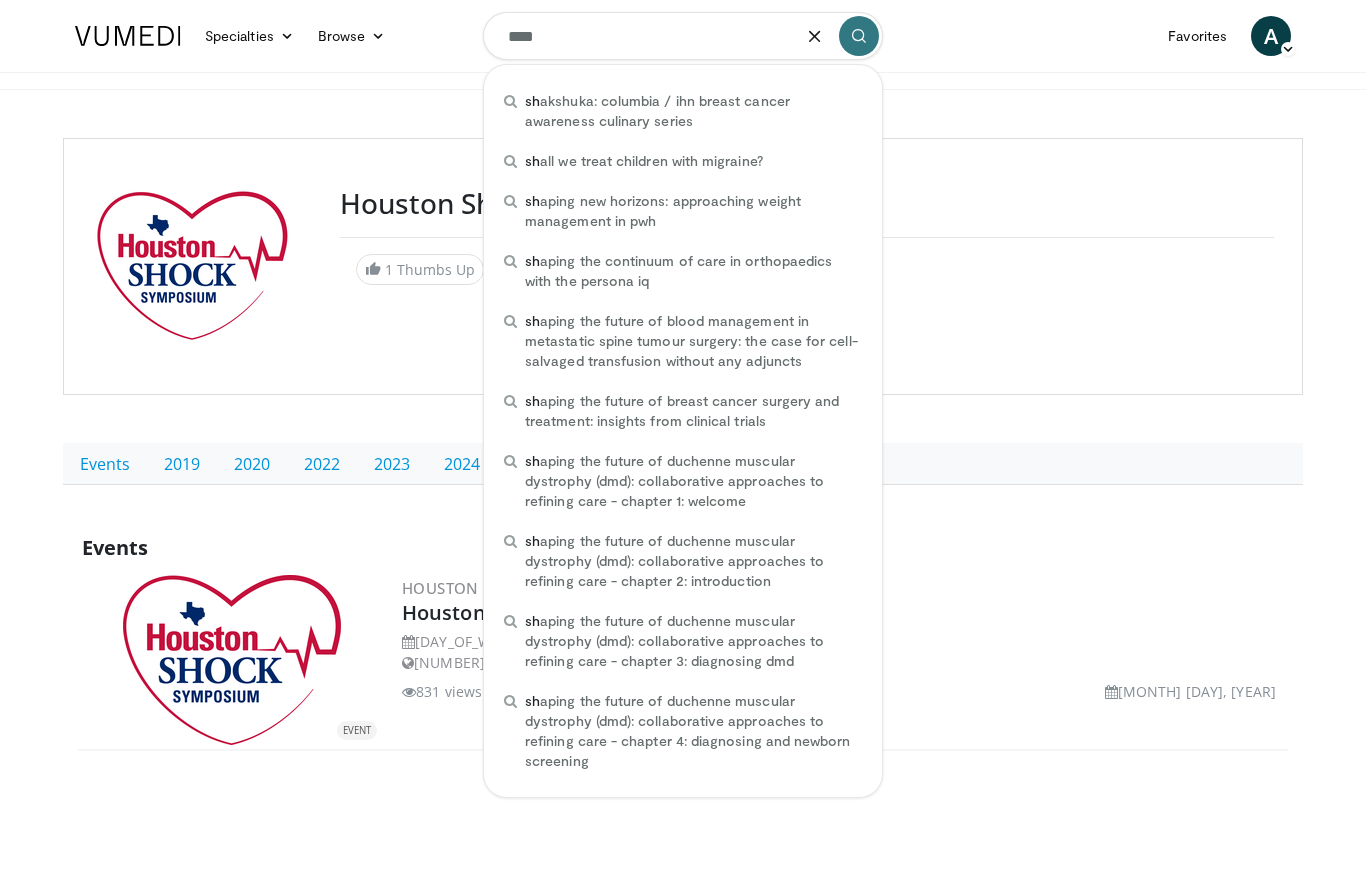 type on "*****" 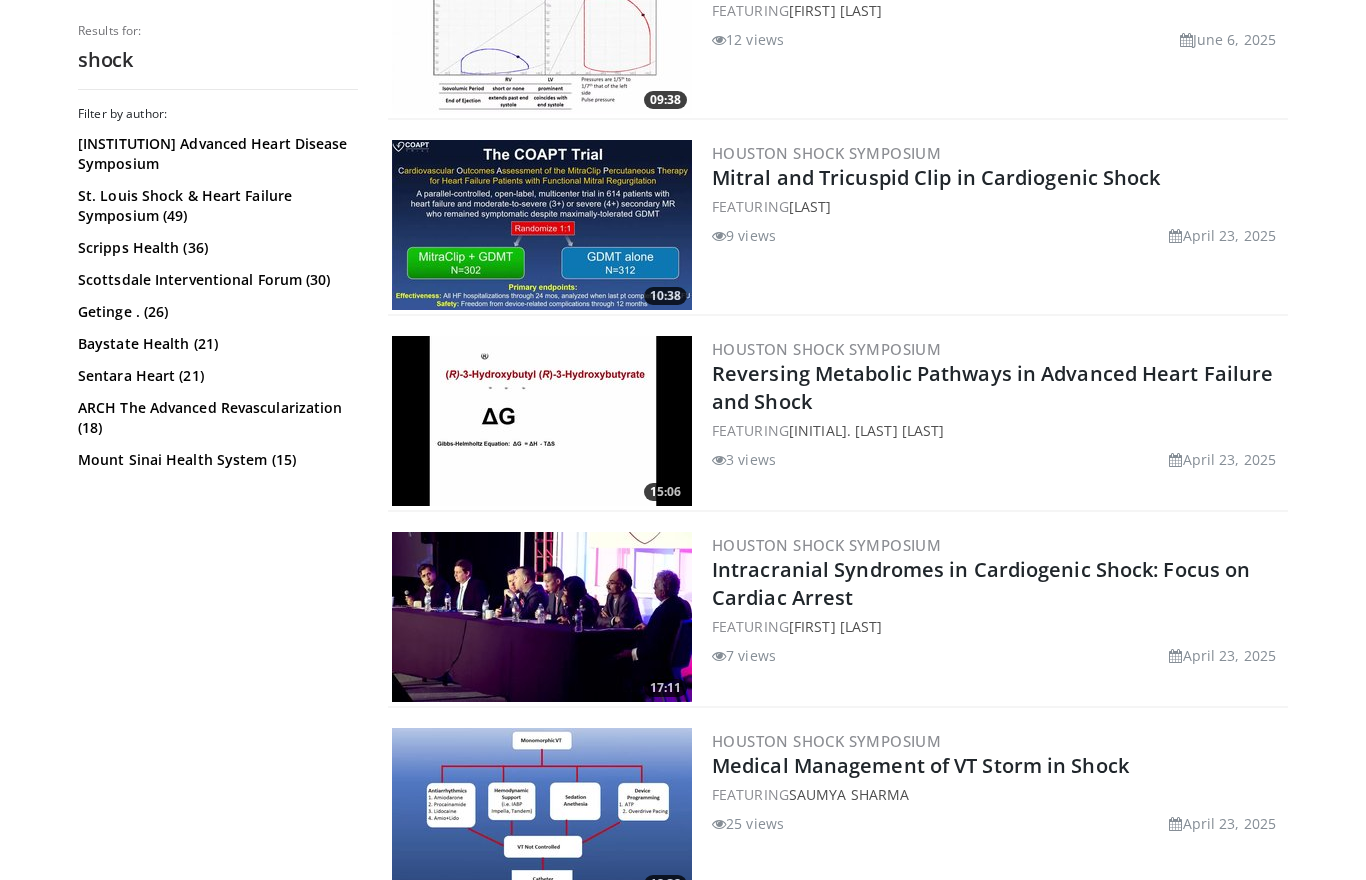 scroll, scrollTop: 3522, scrollLeft: 0, axis: vertical 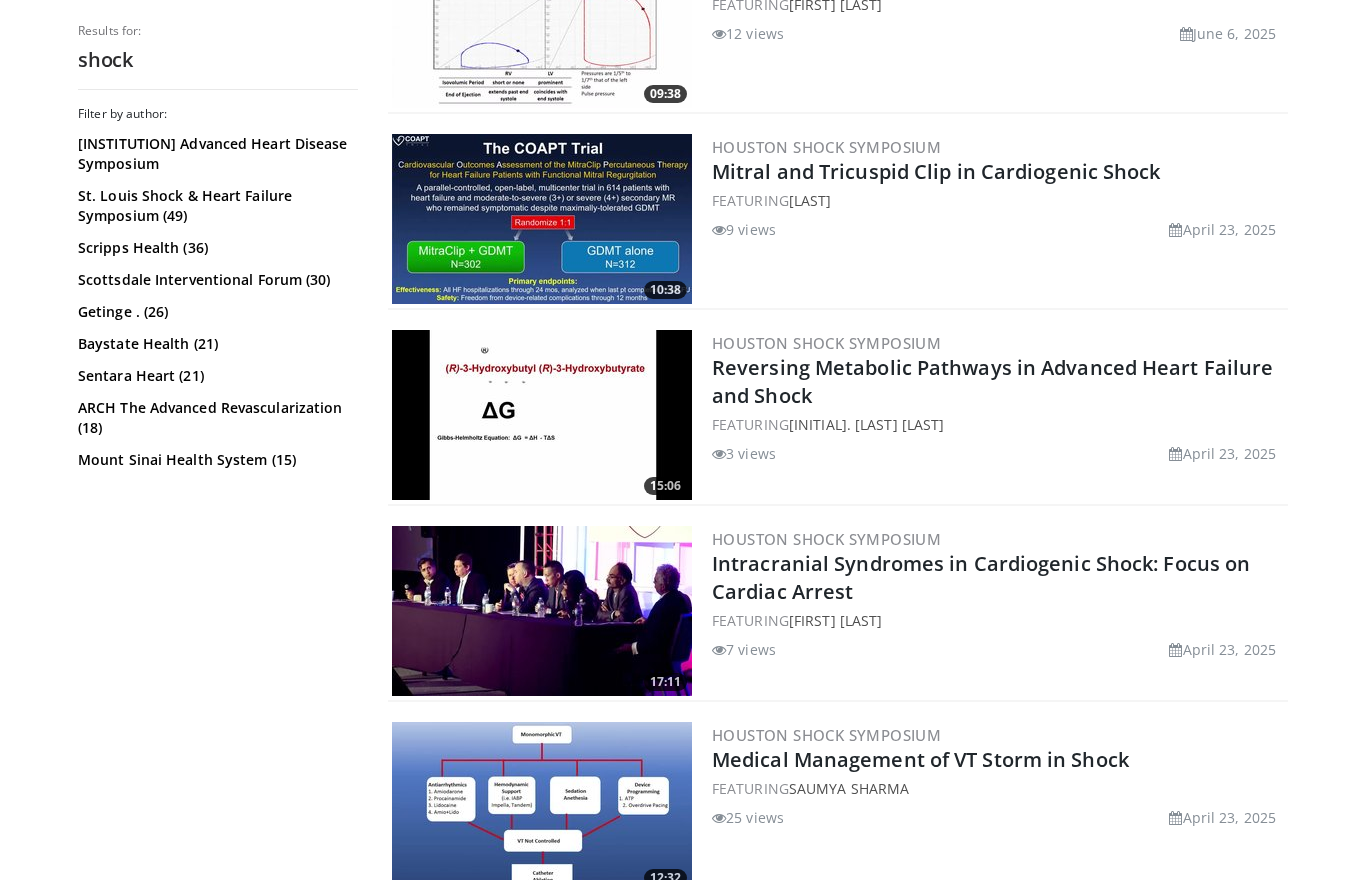 click on "St. Louis Shock & Heart Failure Symposium (49)" at bounding box center [215, 206] 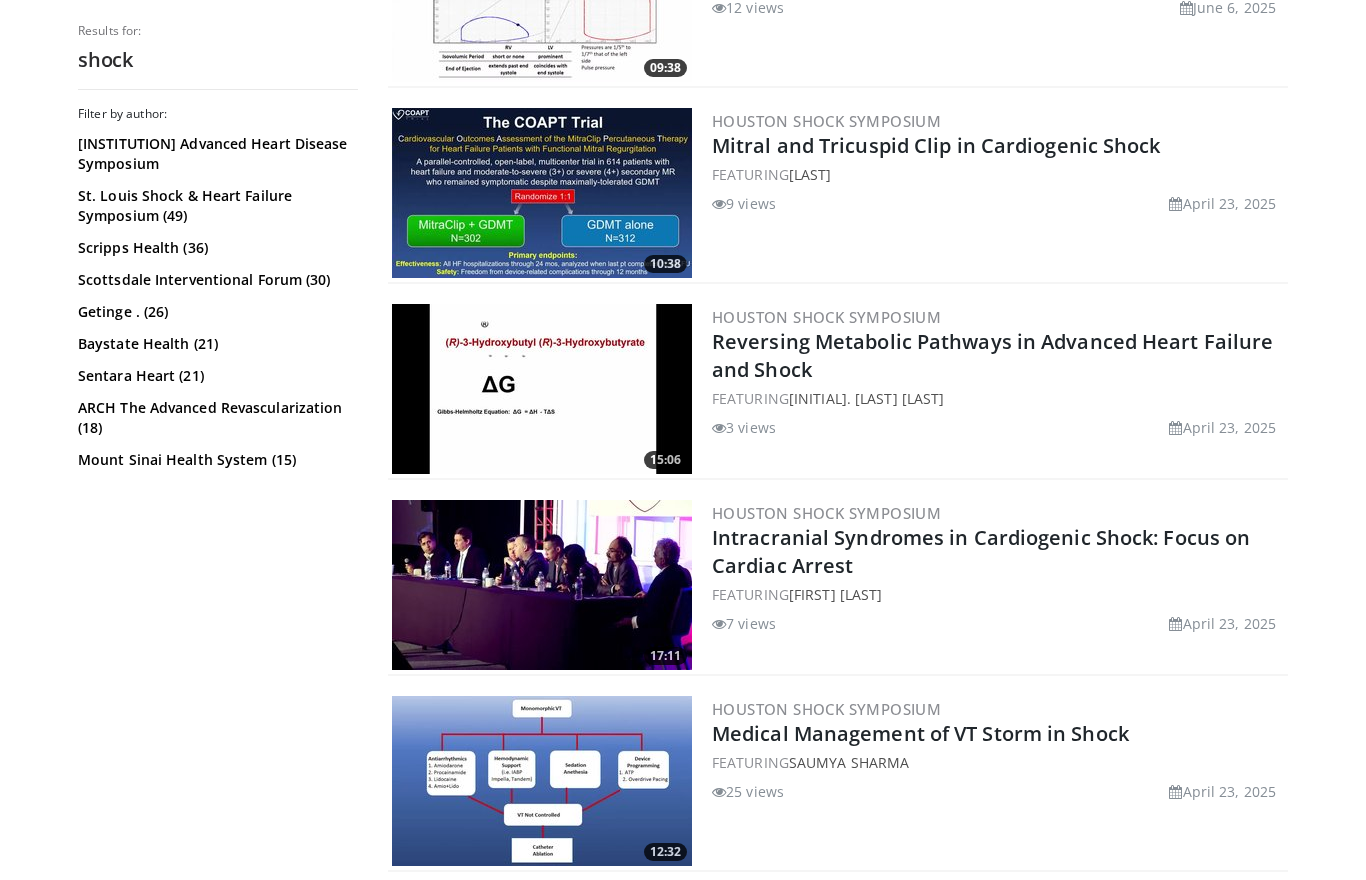 scroll, scrollTop: 3484, scrollLeft: 0, axis: vertical 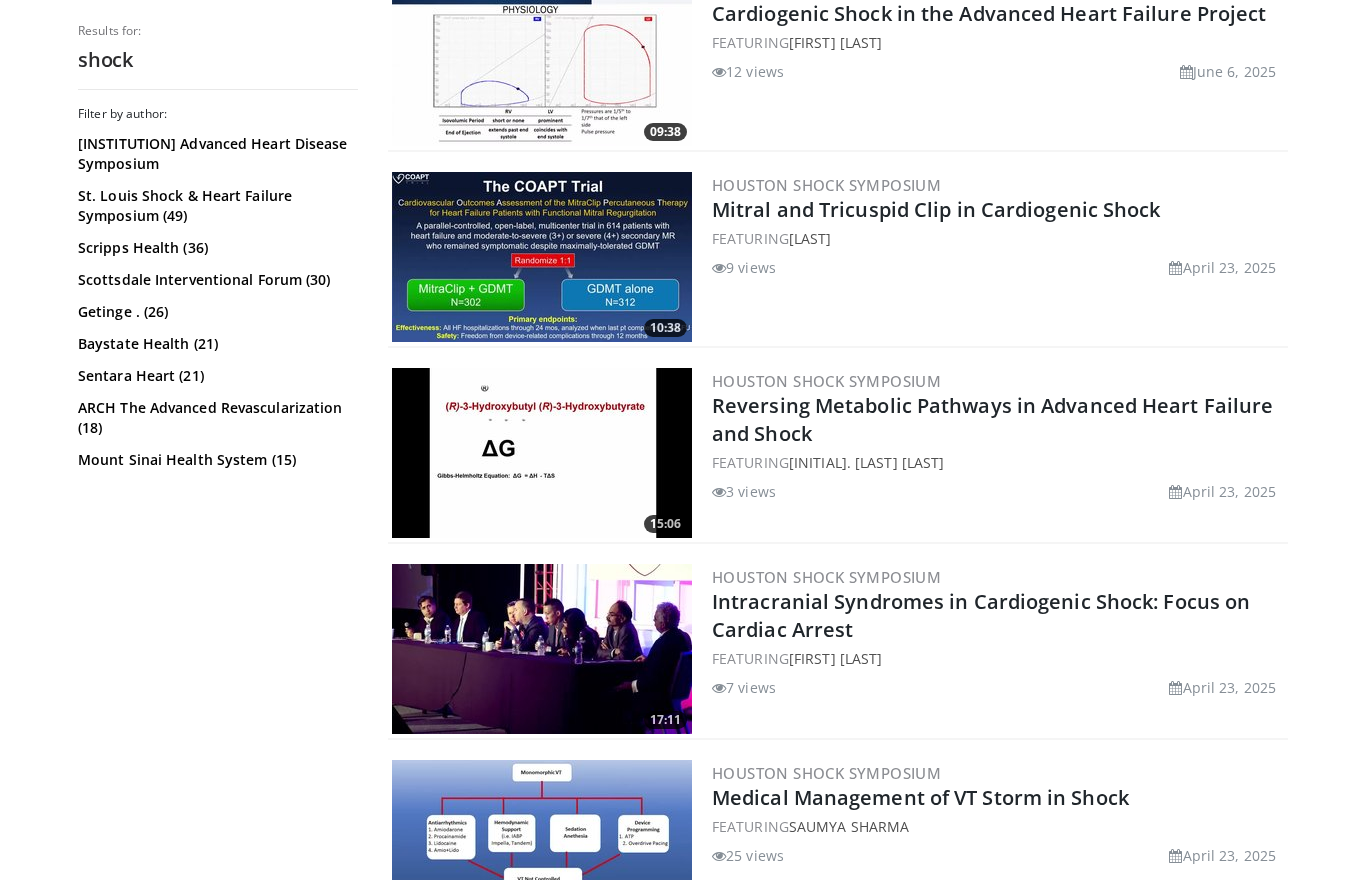 click on "Scripps Health (36)" at bounding box center [215, 248] 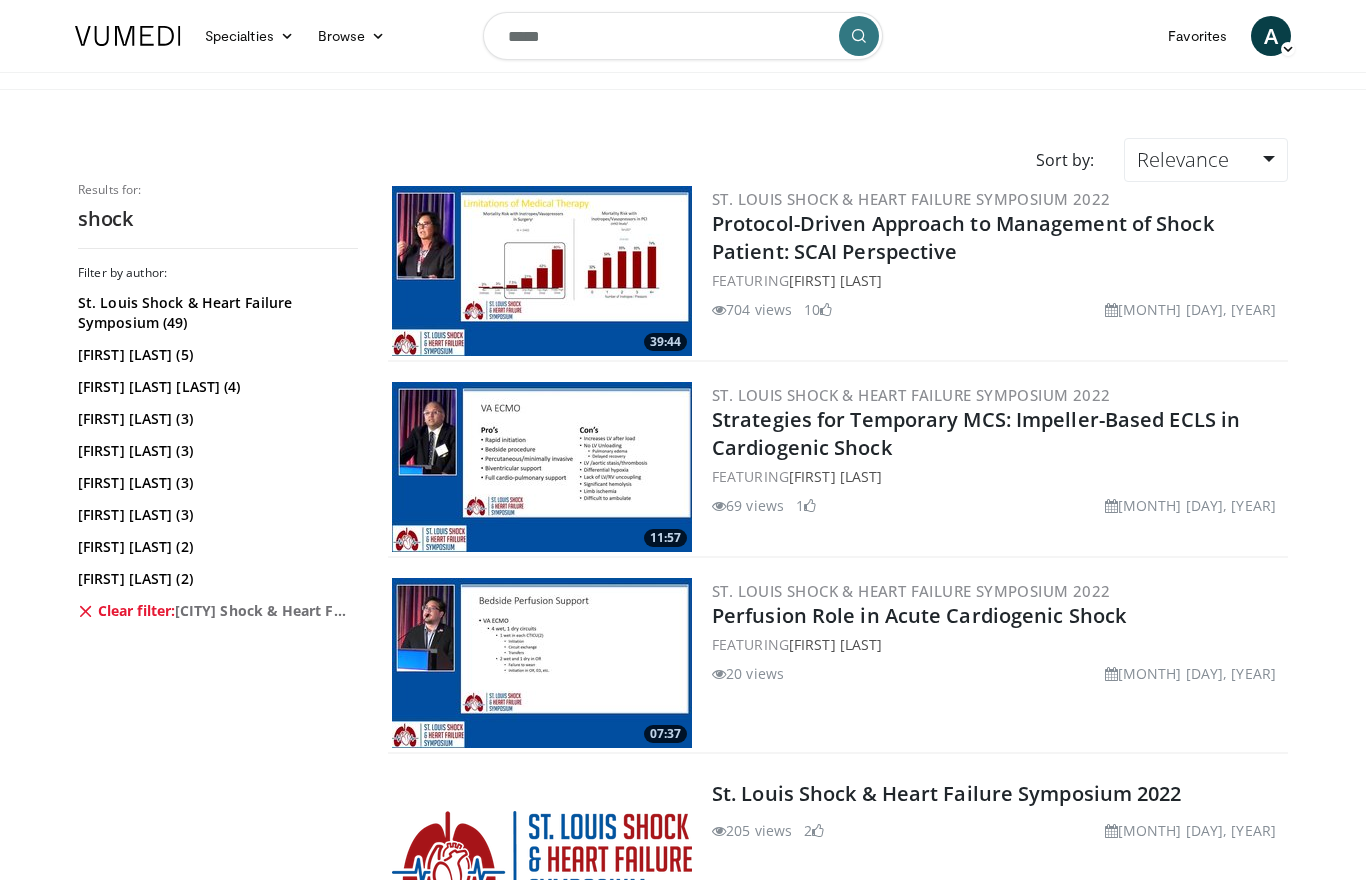 scroll, scrollTop: 0, scrollLeft: 0, axis: both 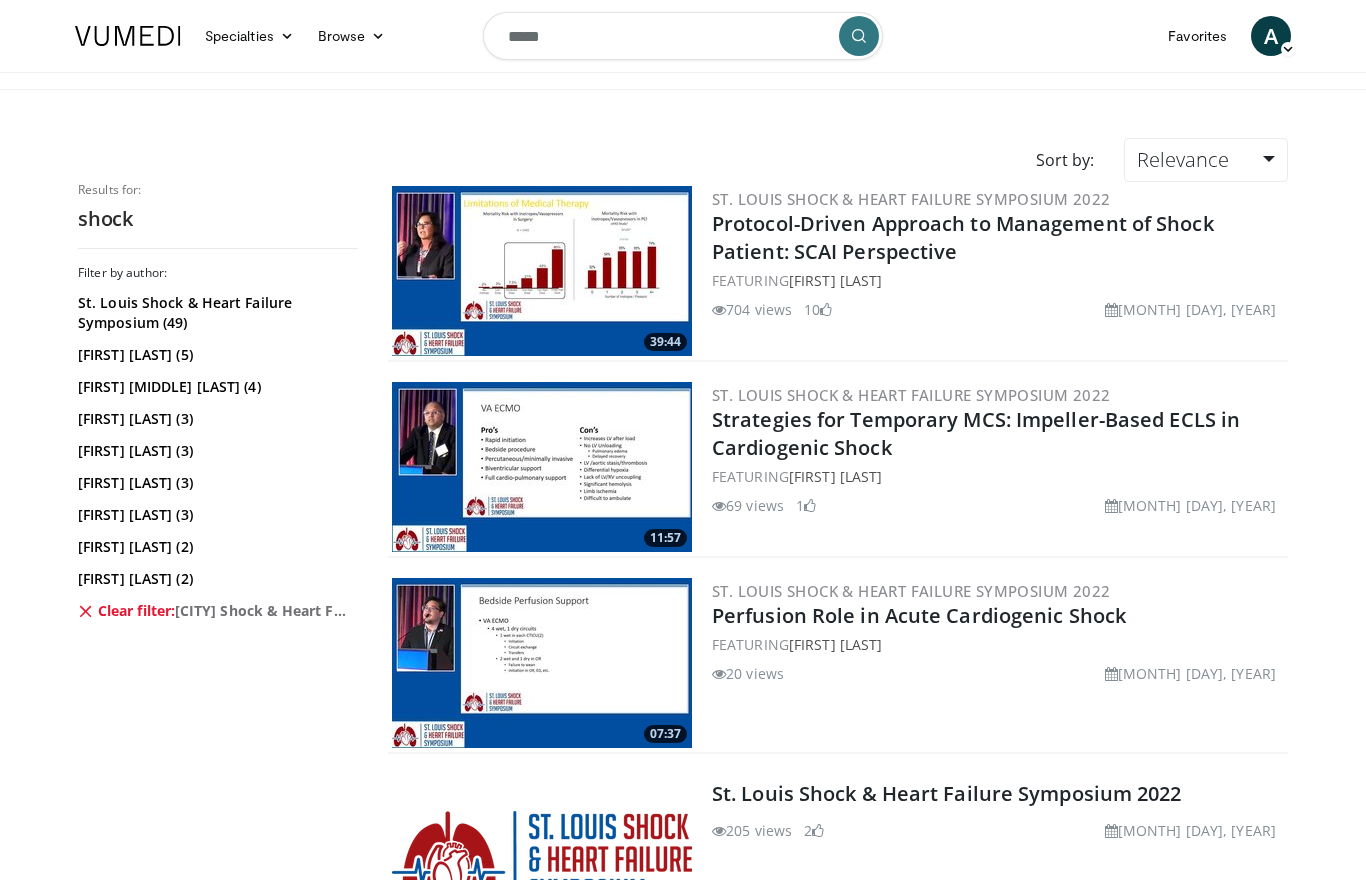 click on "11:57
St. Louis Shock & Heart Failure Symposium 2022
Strategies for Temporary MCS: Impeller-Based ECLS in Cardiogenic Shock
FEATURING
Kunal Kotkar
69 views
January 9, 2023
1" at bounding box center (838, 468) 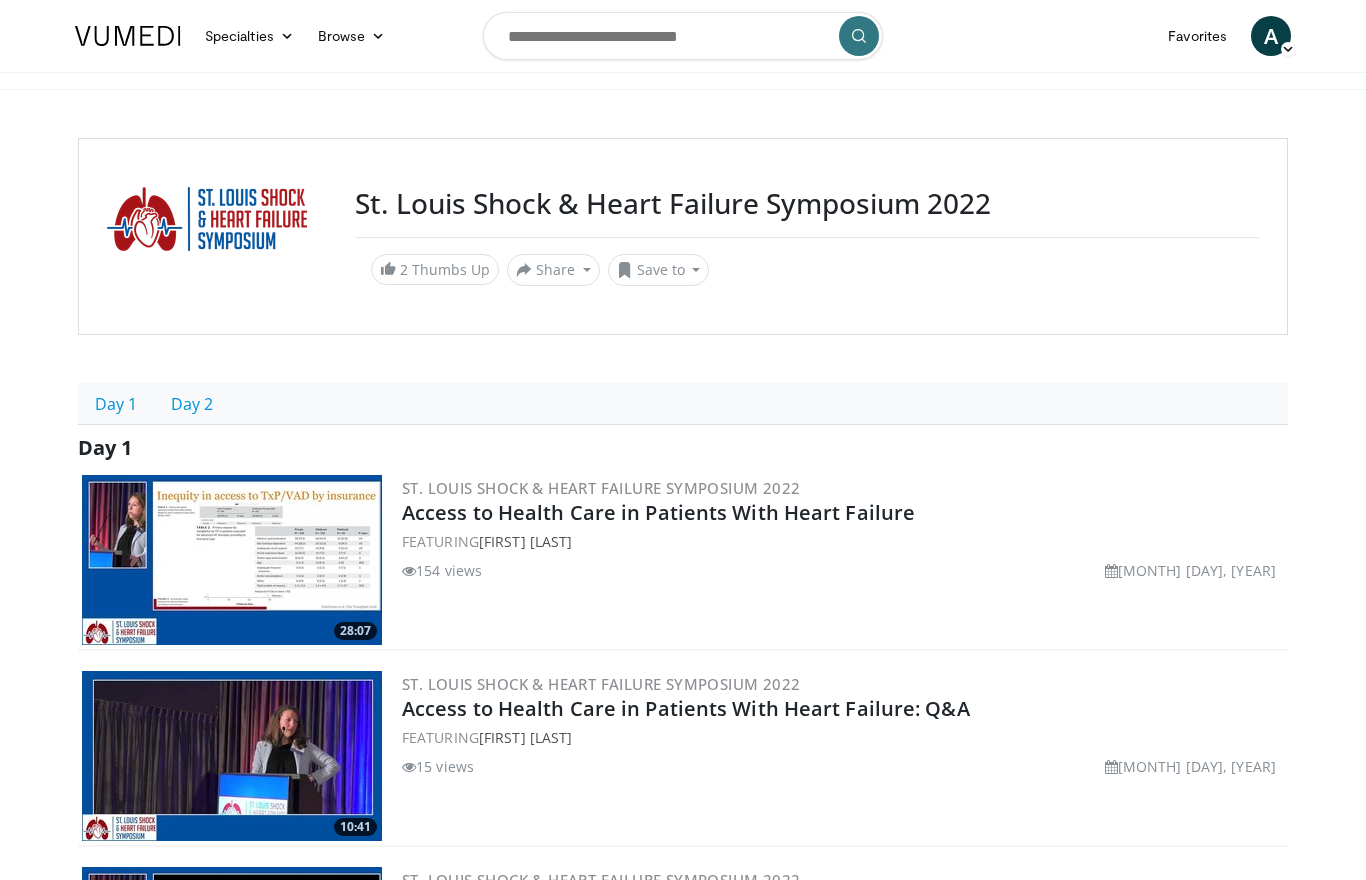 scroll, scrollTop: 0, scrollLeft: 0, axis: both 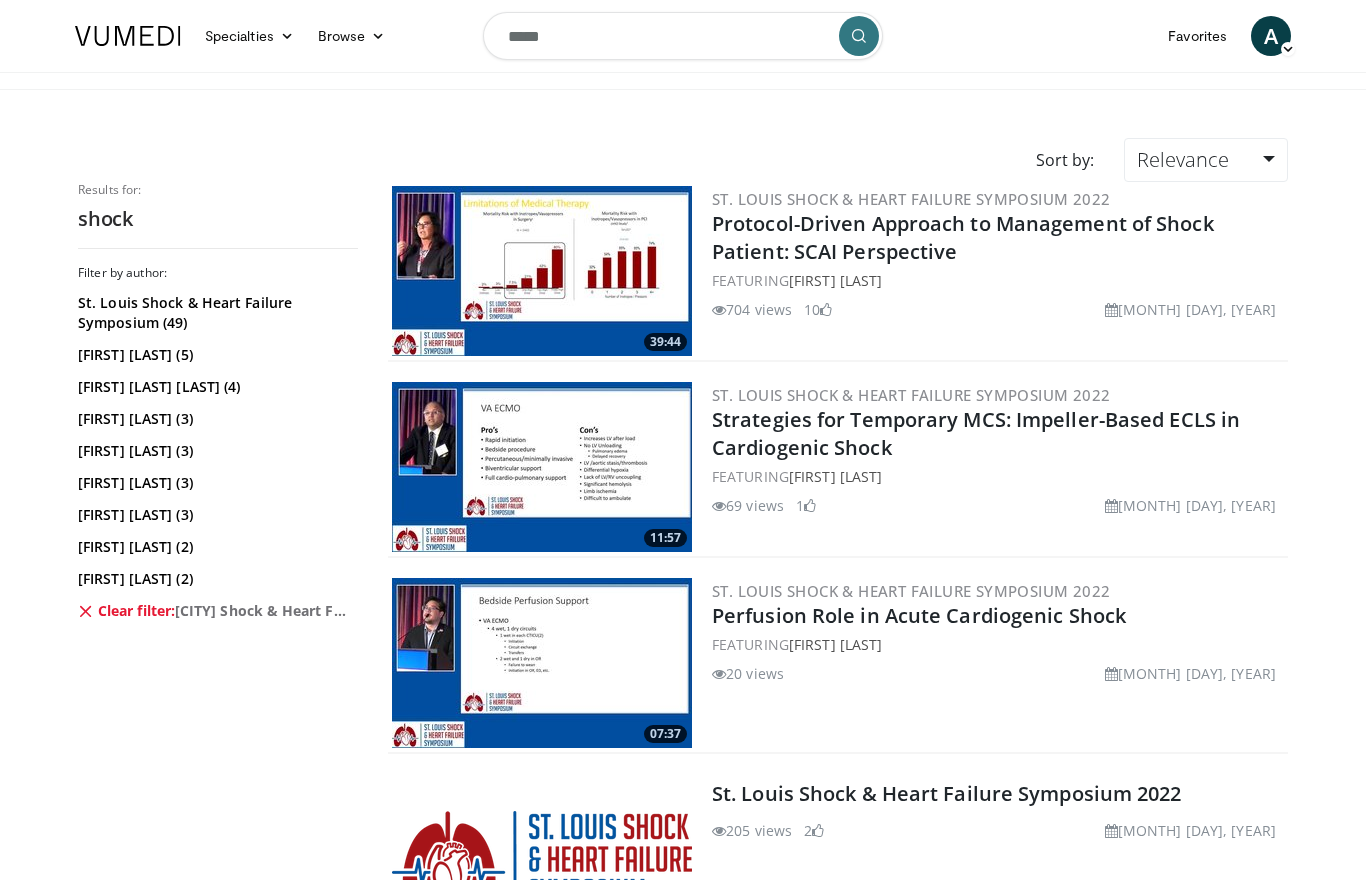 click on "*****" at bounding box center (683, 36) 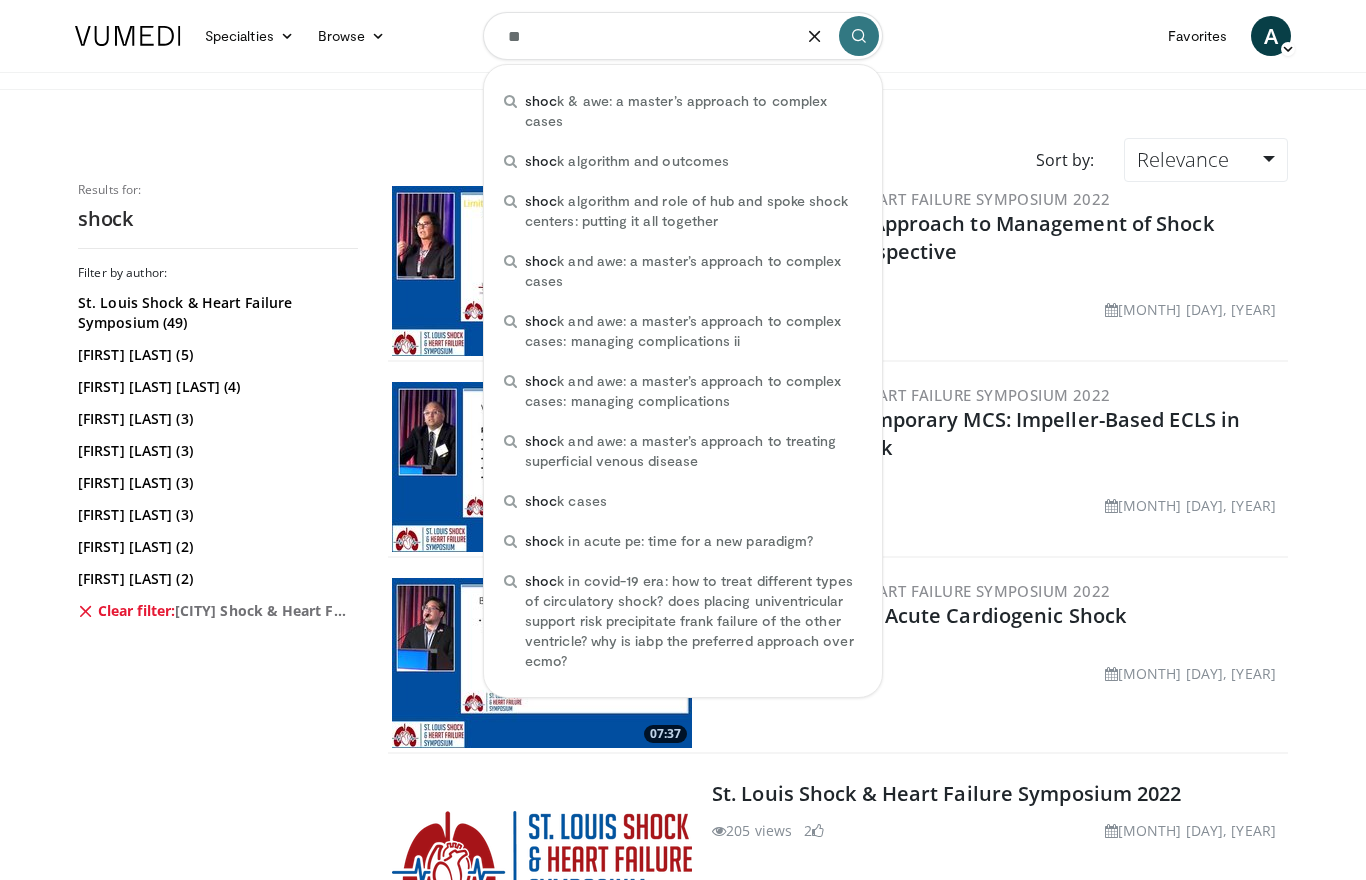 type on "*" 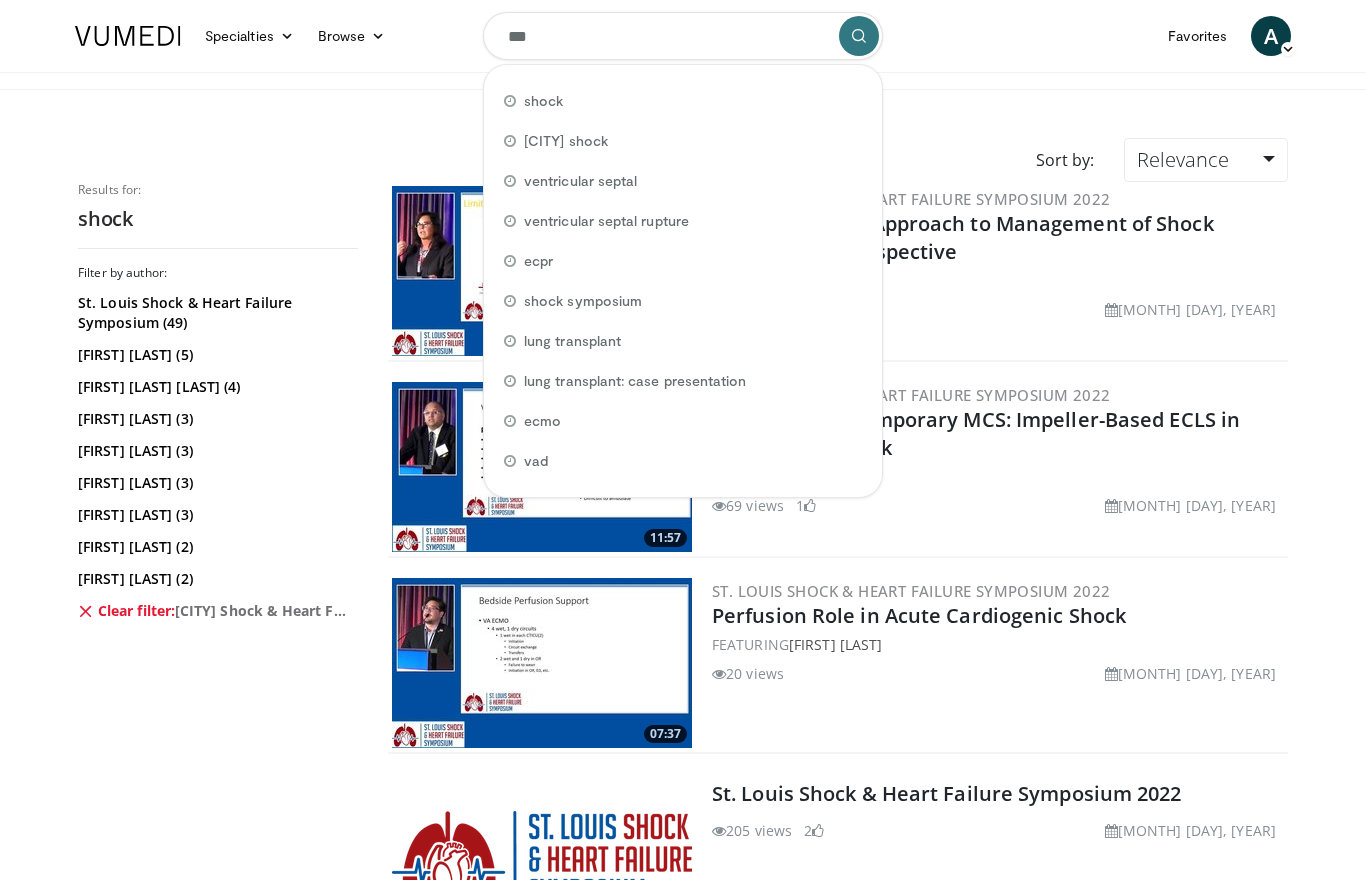 type on "****" 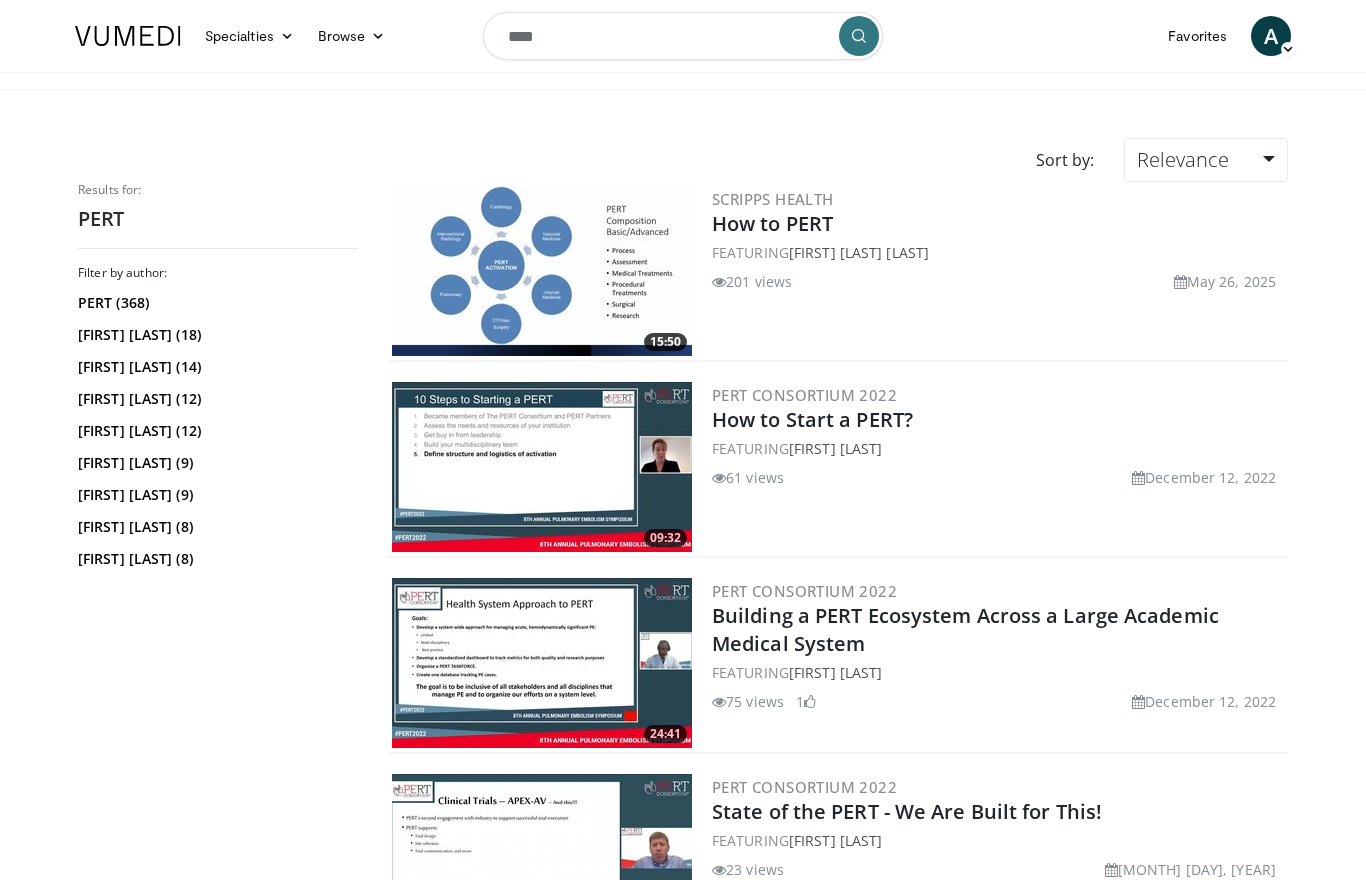 scroll, scrollTop: 0, scrollLeft: 0, axis: both 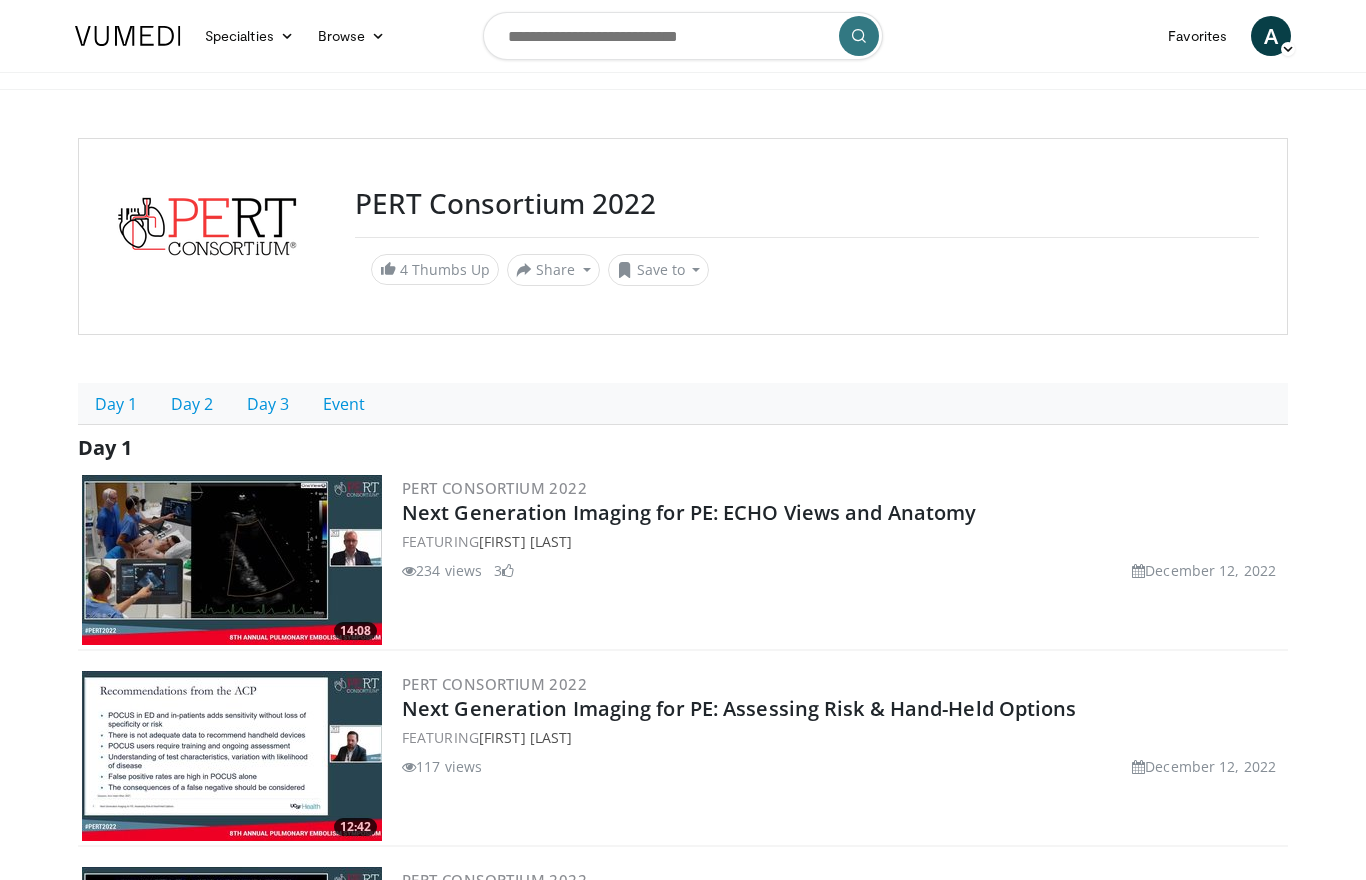 click on "Day 1" at bounding box center (116, 404) 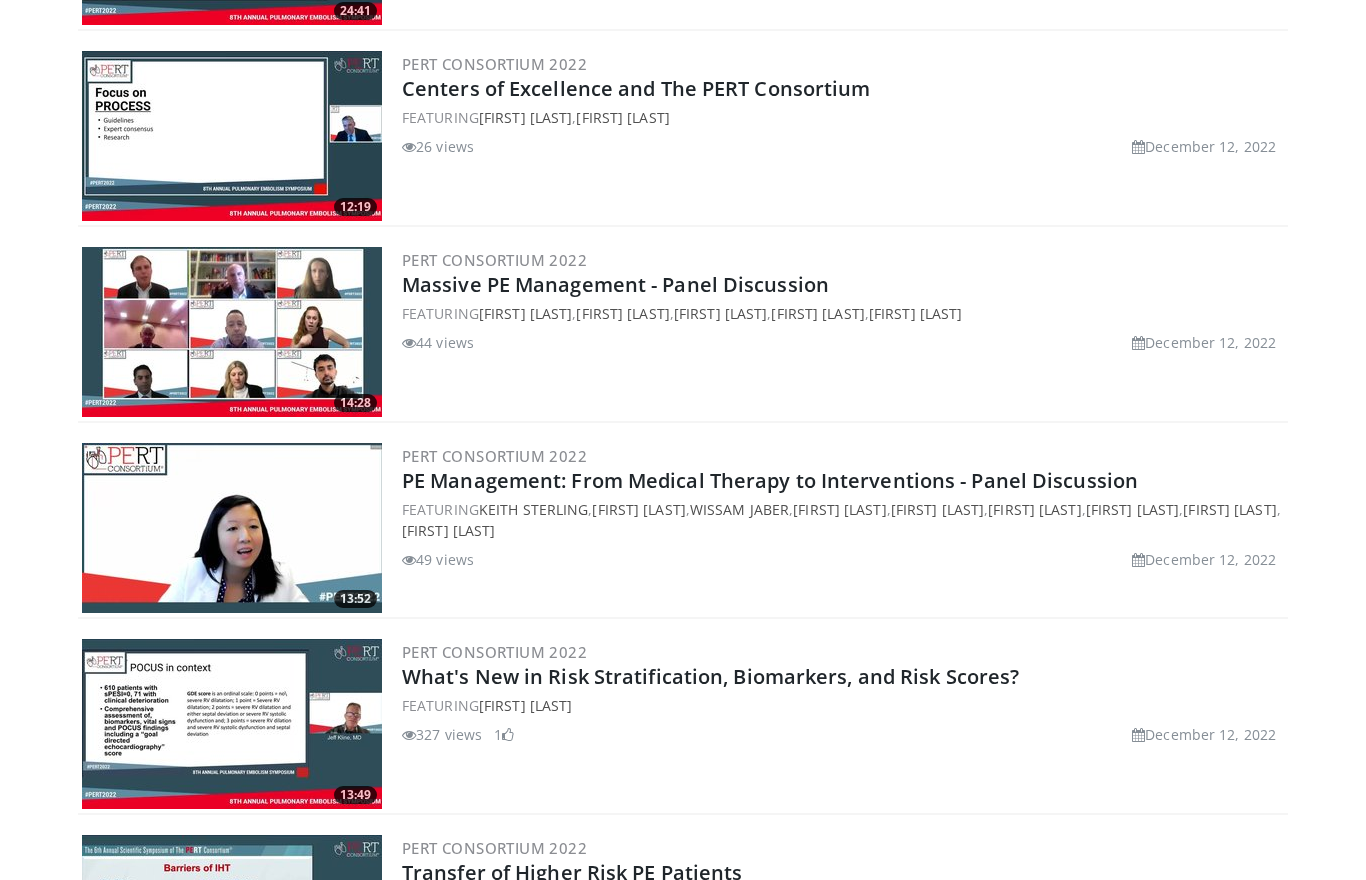 scroll, scrollTop: 2034, scrollLeft: 0, axis: vertical 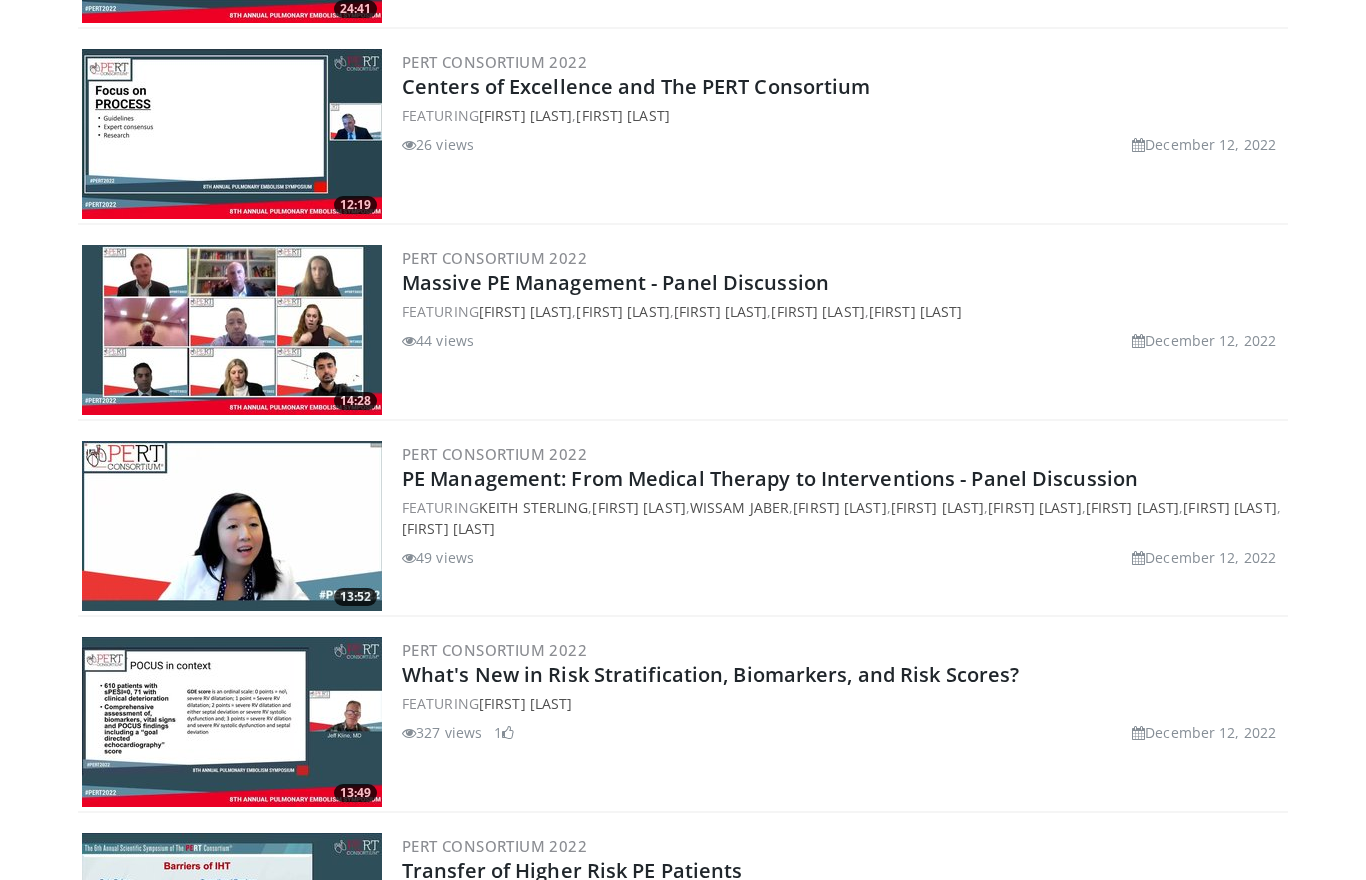 click on "PERT Consortium 2022
What's New in Risk Stratification, Biomarkers, and Risk Scores?
FEATURING
[FIRST] [LAST]
327 views
December 12, 2022
1" at bounding box center (843, 722) 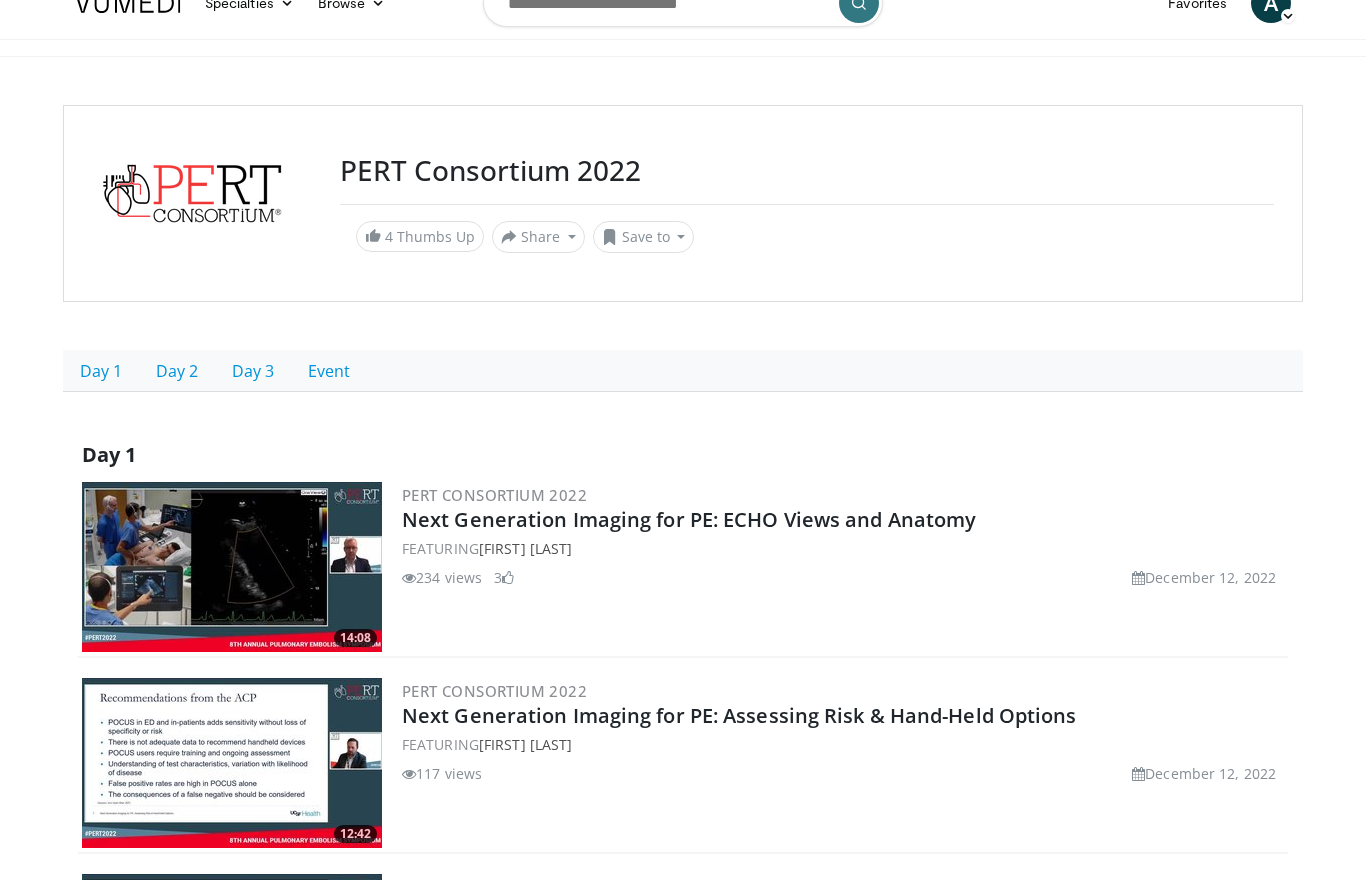 scroll, scrollTop: 0, scrollLeft: 0, axis: both 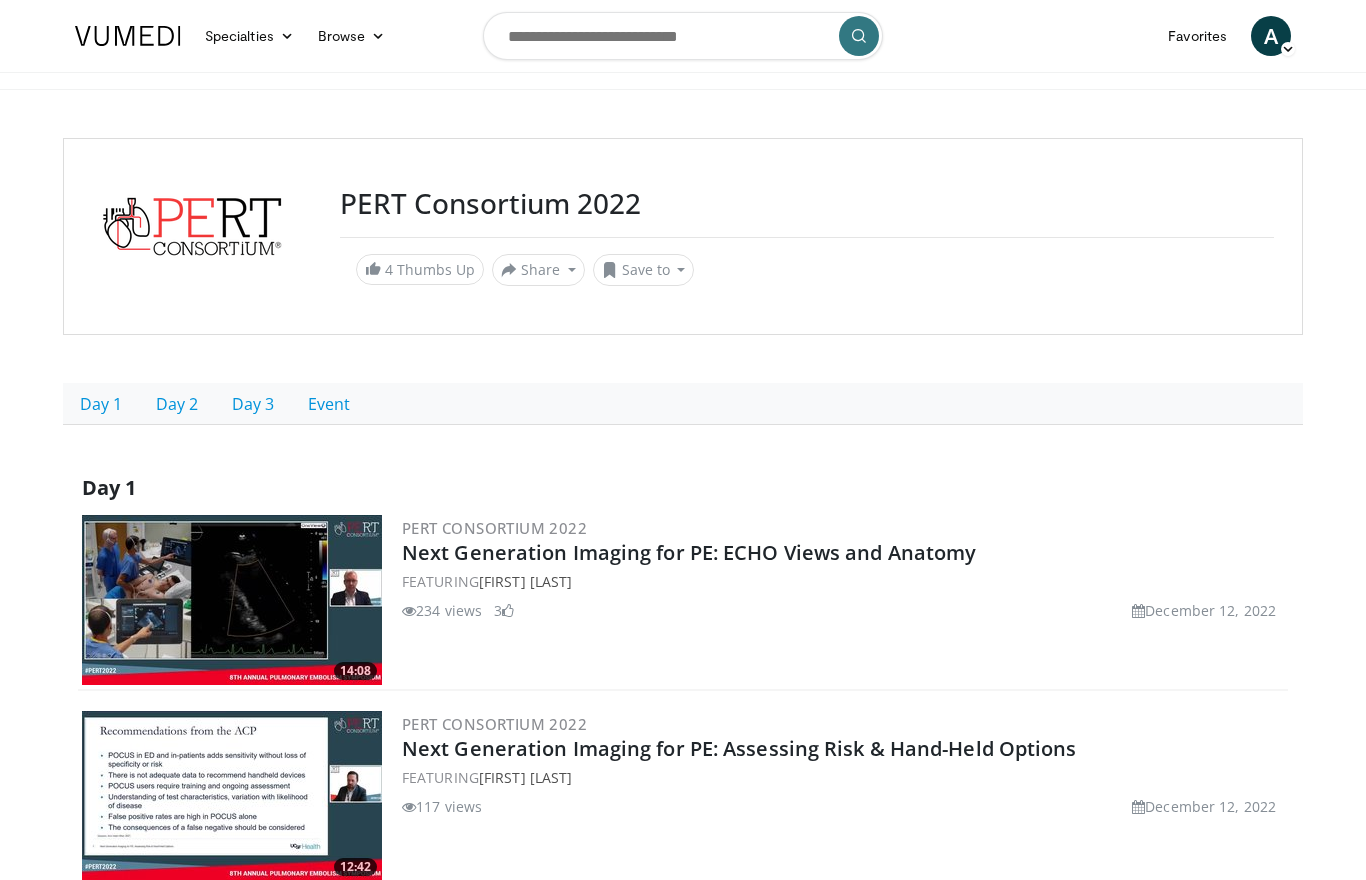click on "Event" at bounding box center (329, 404) 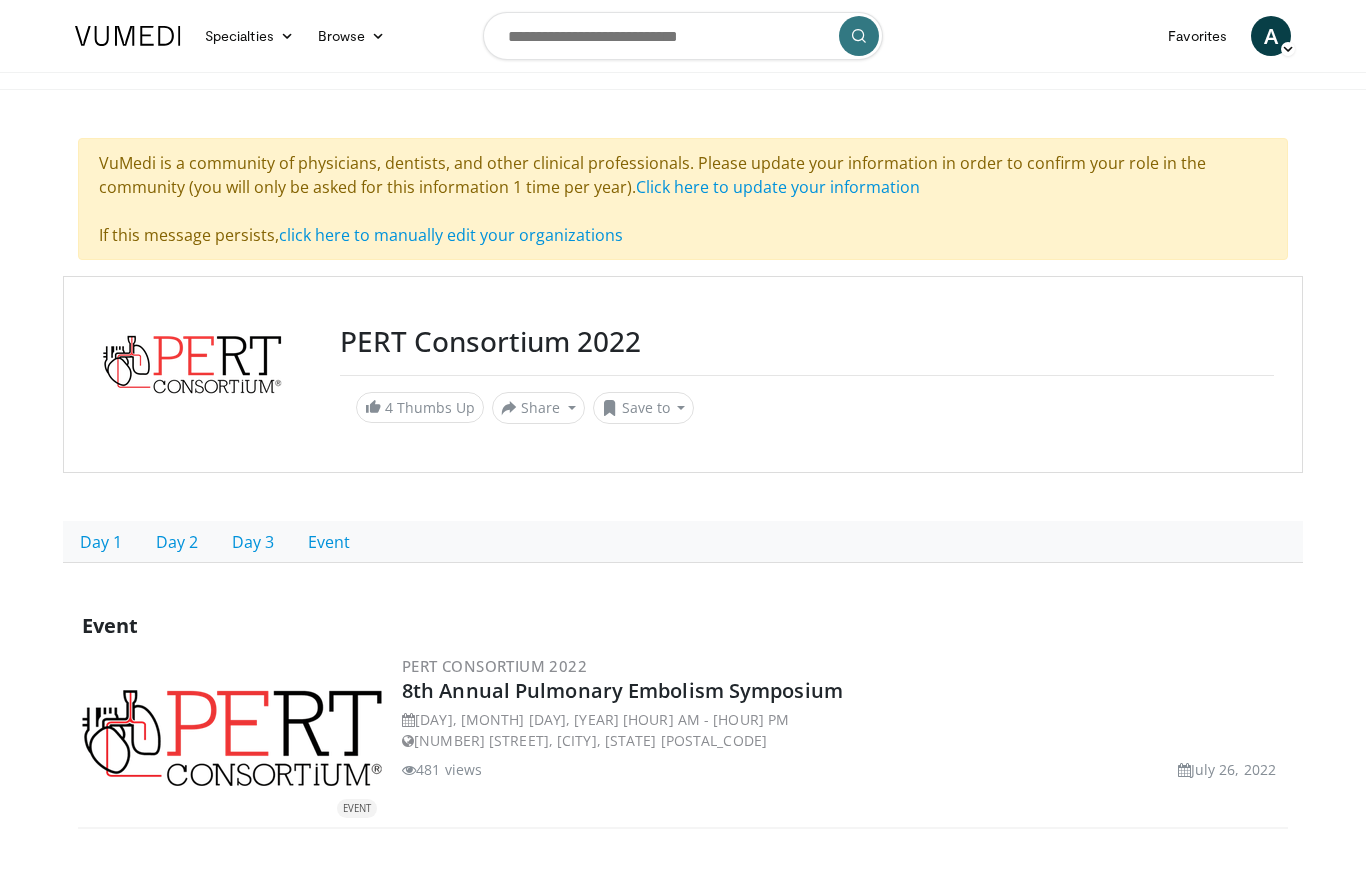 scroll, scrollTop: 0, scrollLeft: 0, axis: both 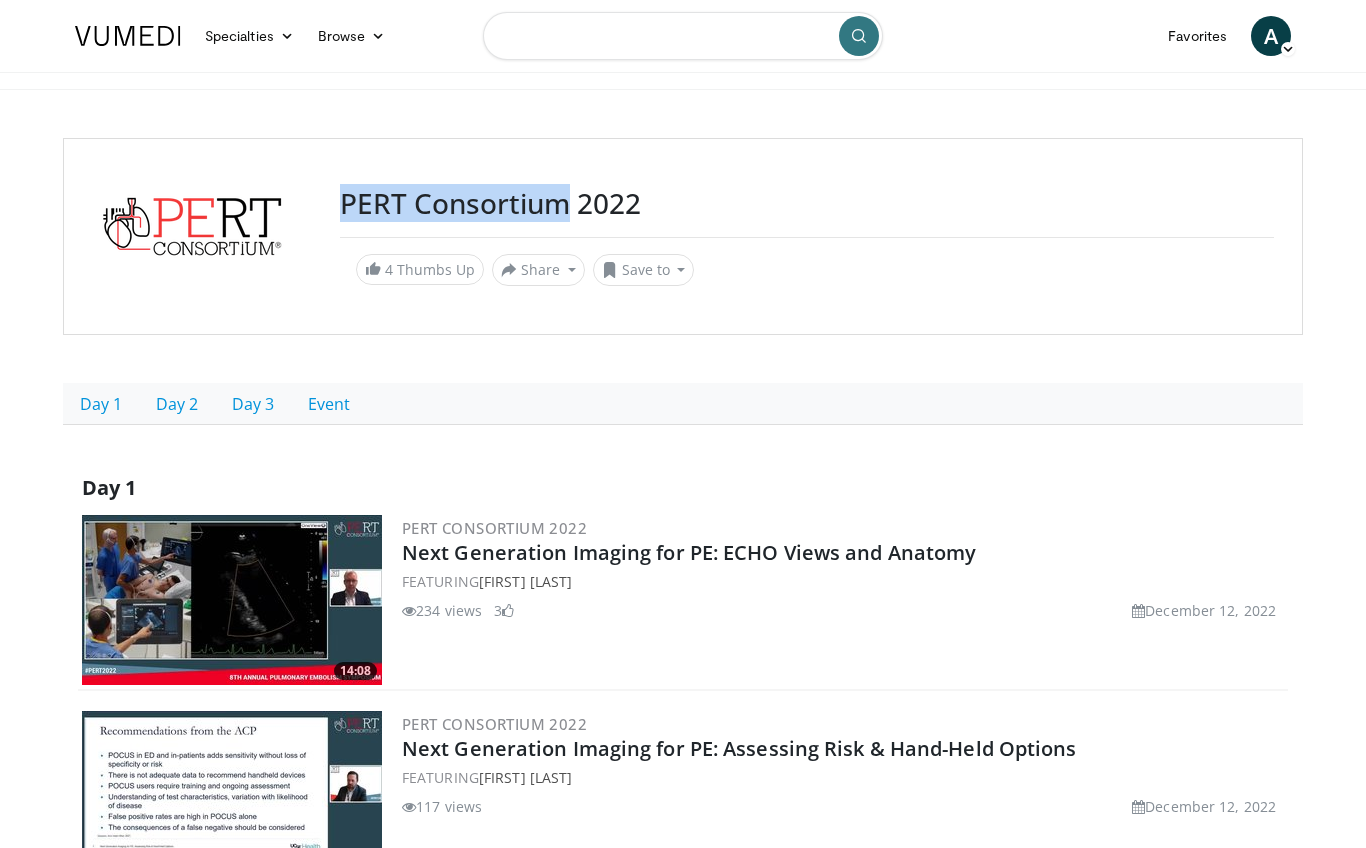 click at bounding box center (683, 36) 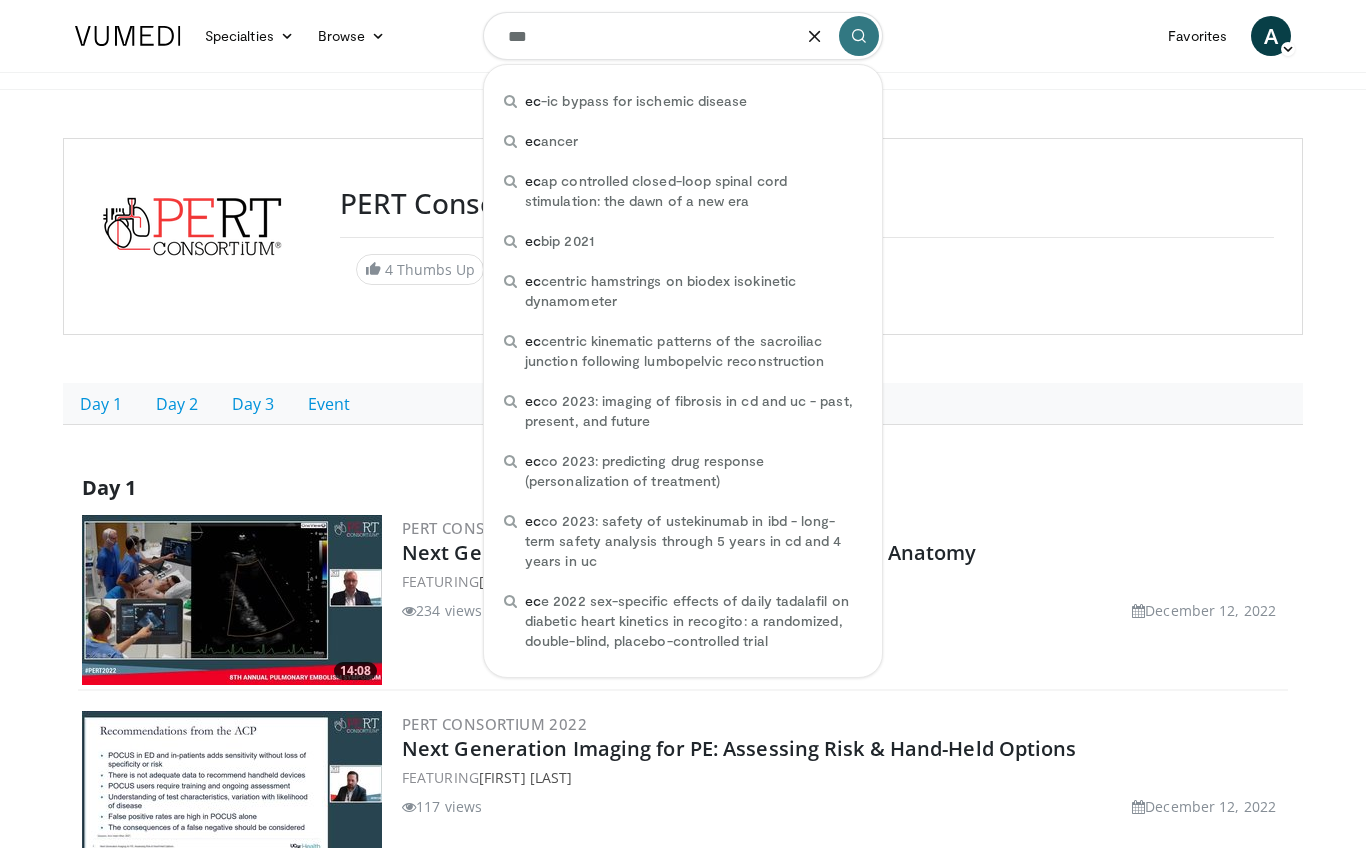 type on "****" 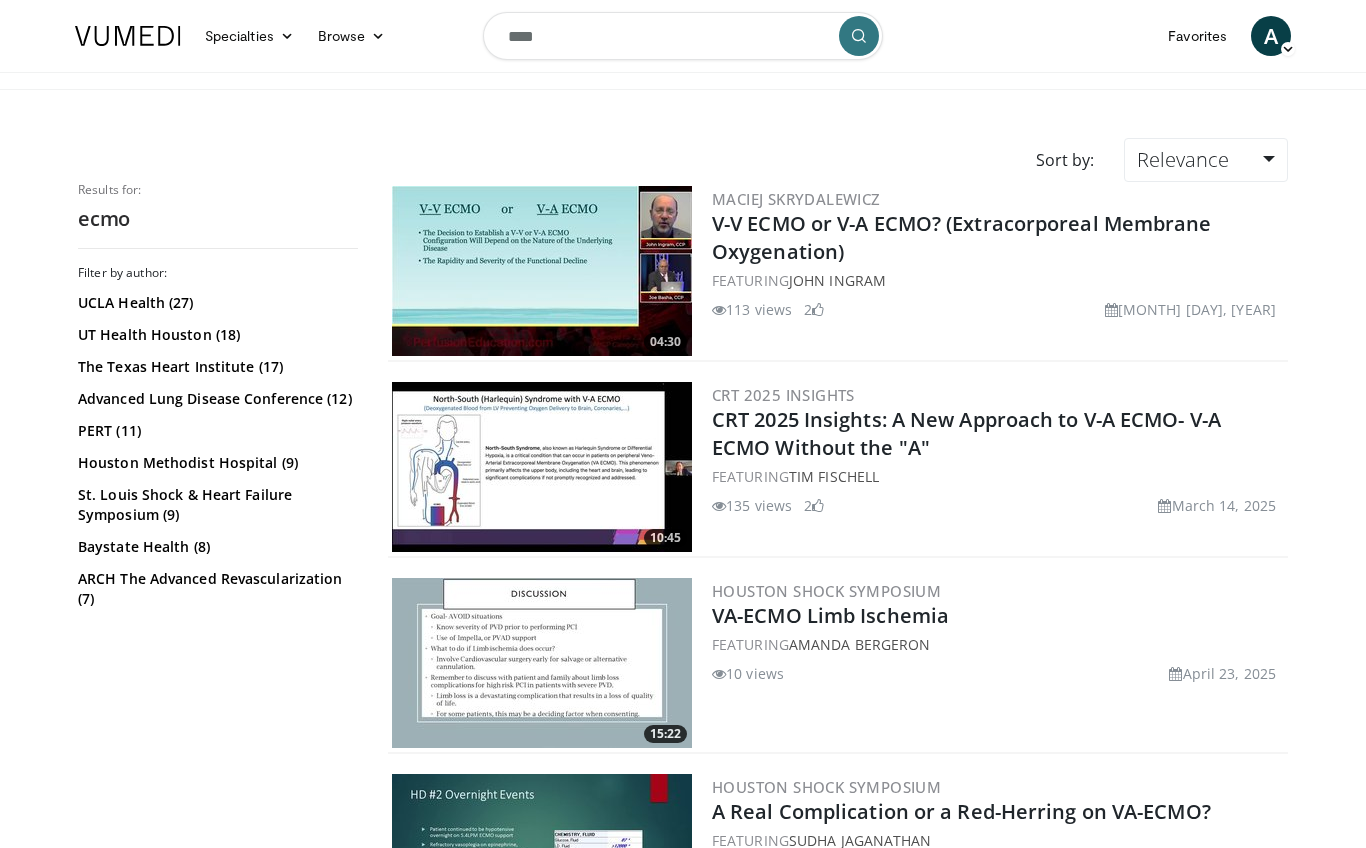 scroll, scrollTop: 0, scrollLeft: 0, axis: both 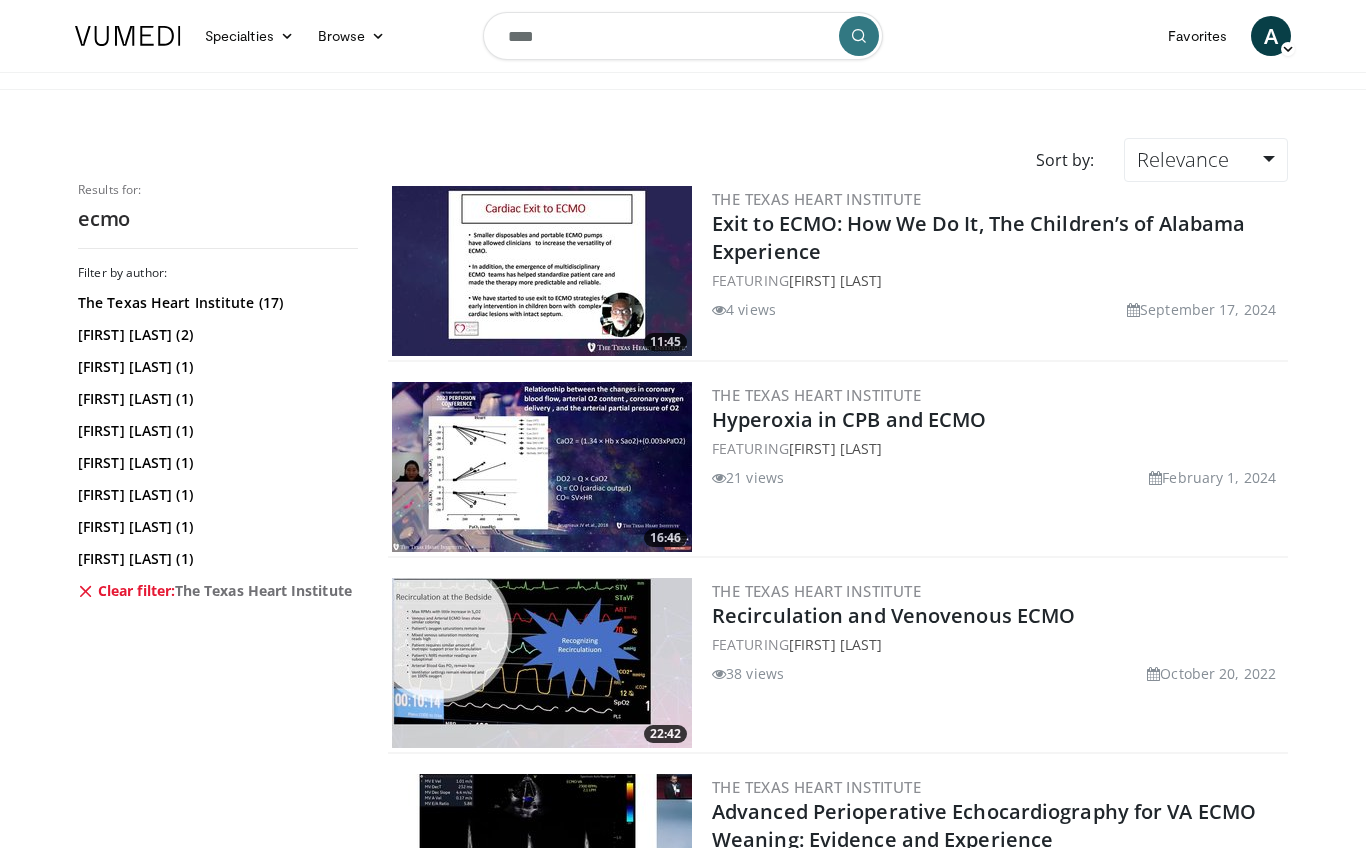 click on "The Texas Heart Institute" at bounding box center [816, 199] 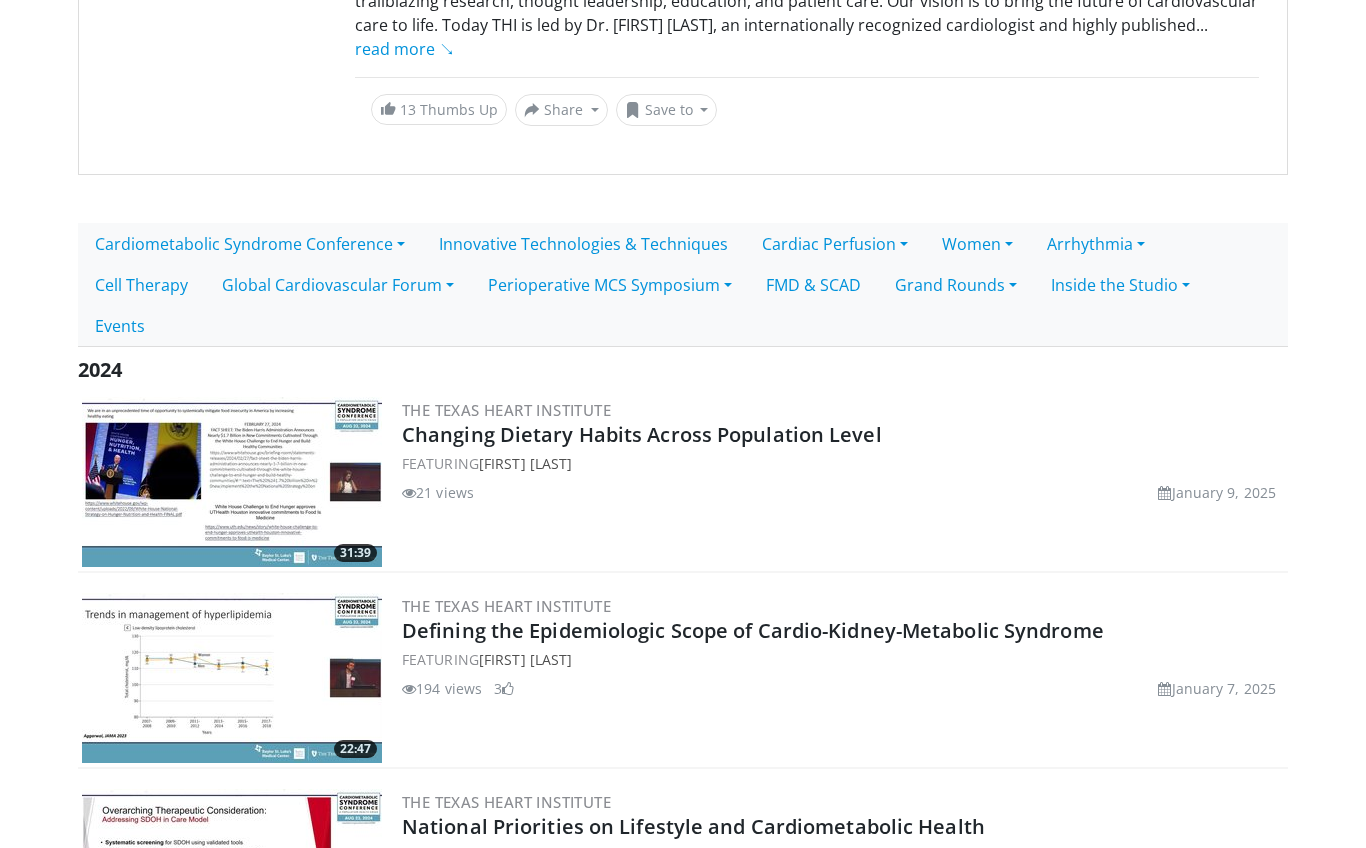 scroll, scrollTop: 331, scrollLeft: 0, axis: vertical 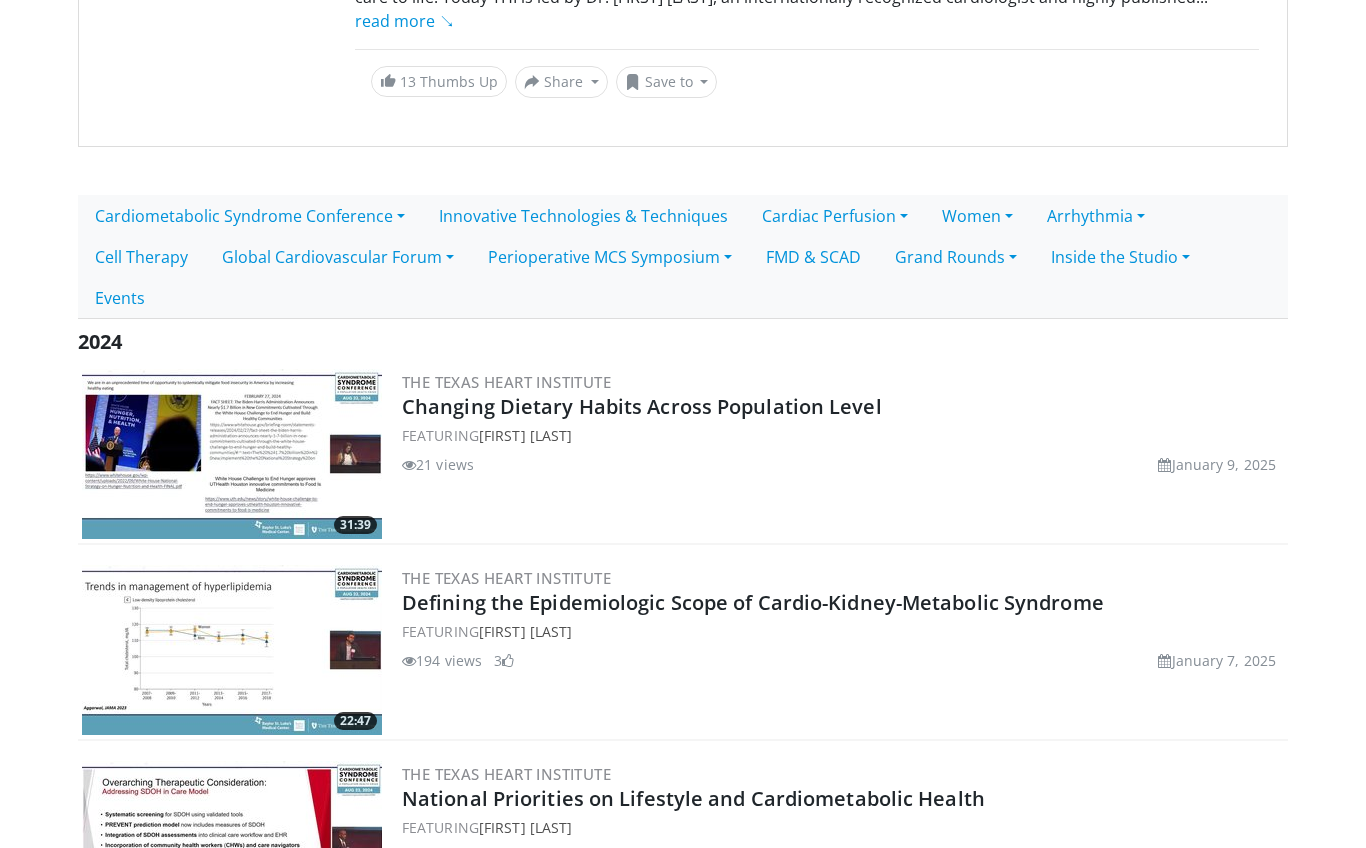 click on "Perioperative MCS Symposium" at bounding box center (610, 258) 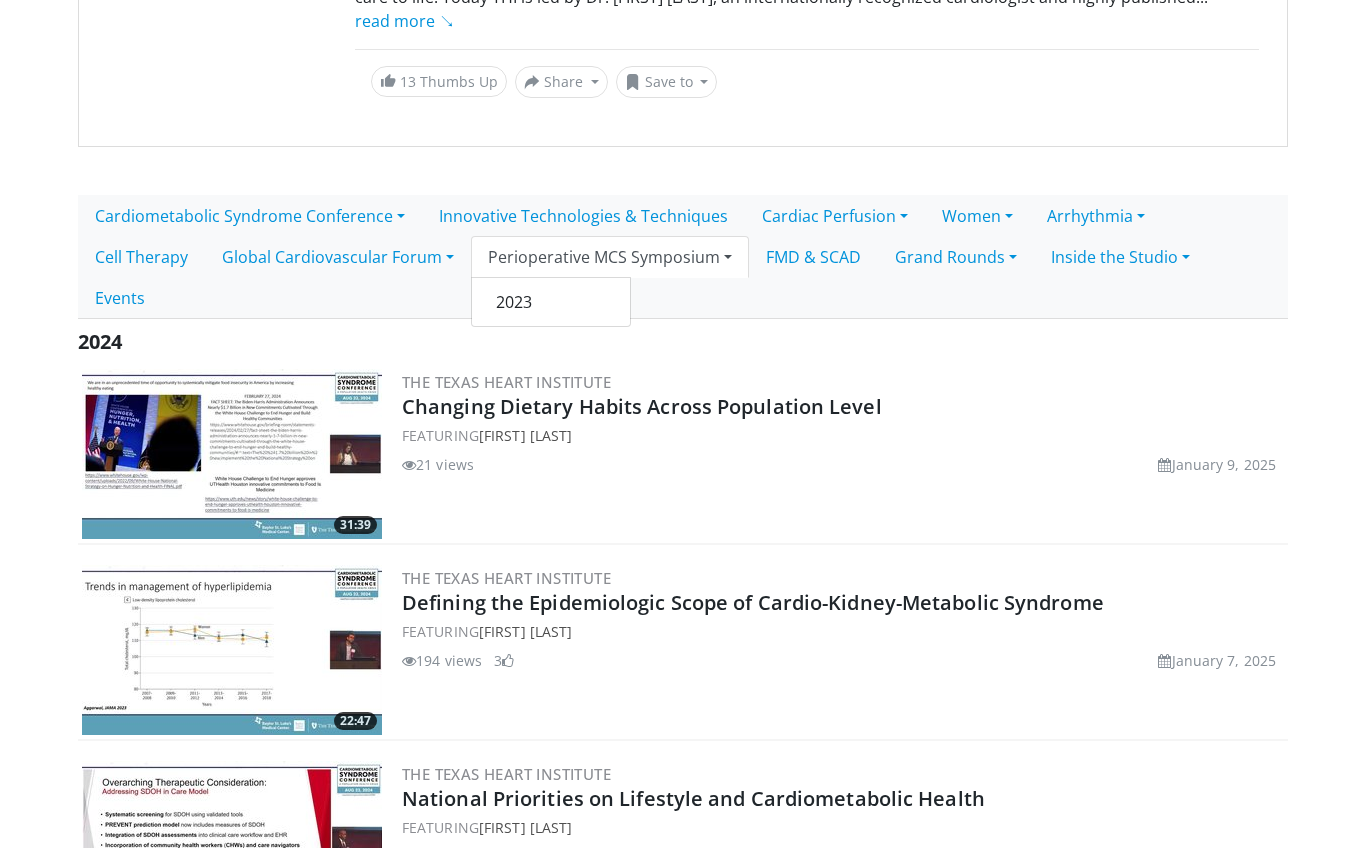 scroll, scrollTop: 332, scrollLeft: 0, axis: vertical 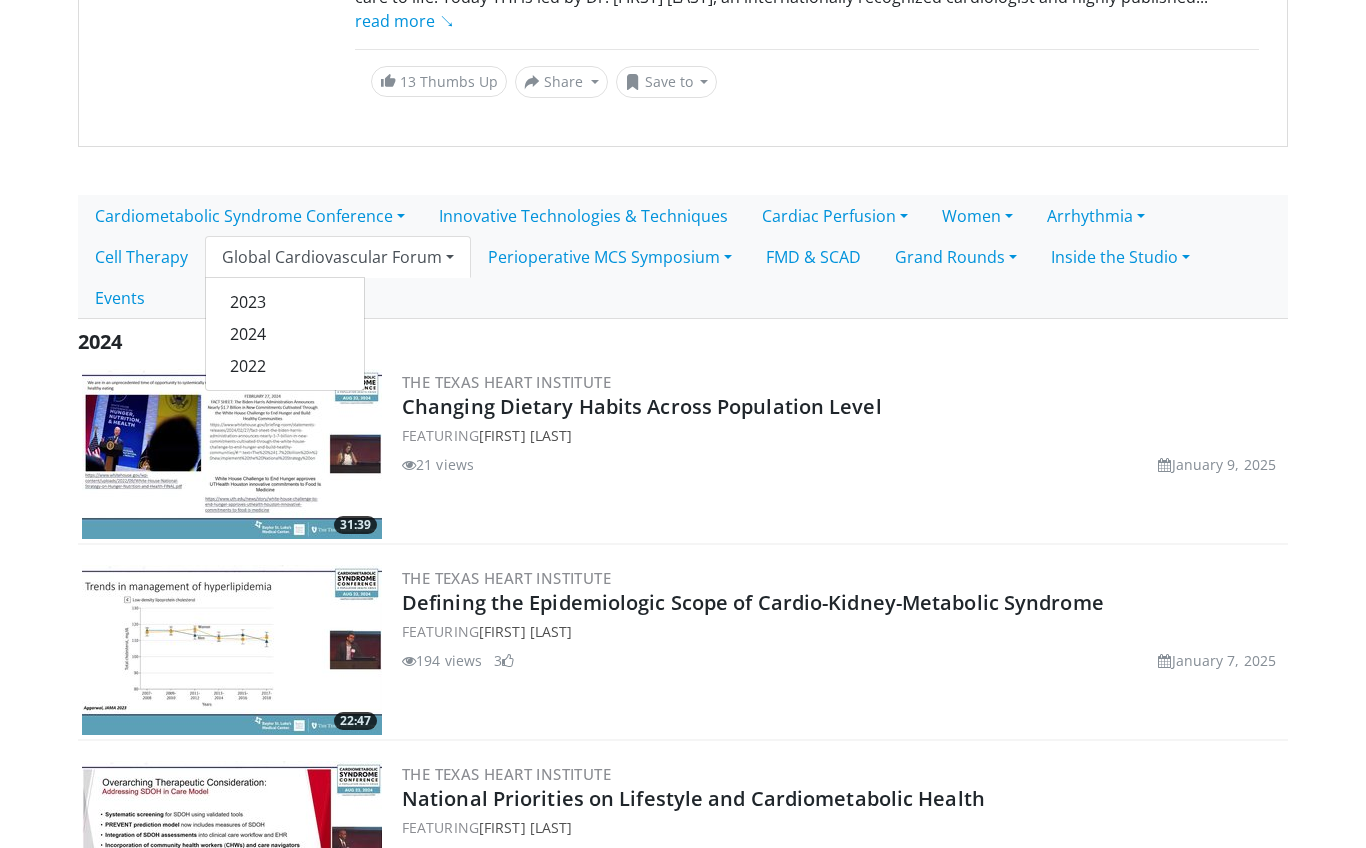 click on "Cardiometabolic Syndrome Conference" at bounding box center [250, 216] 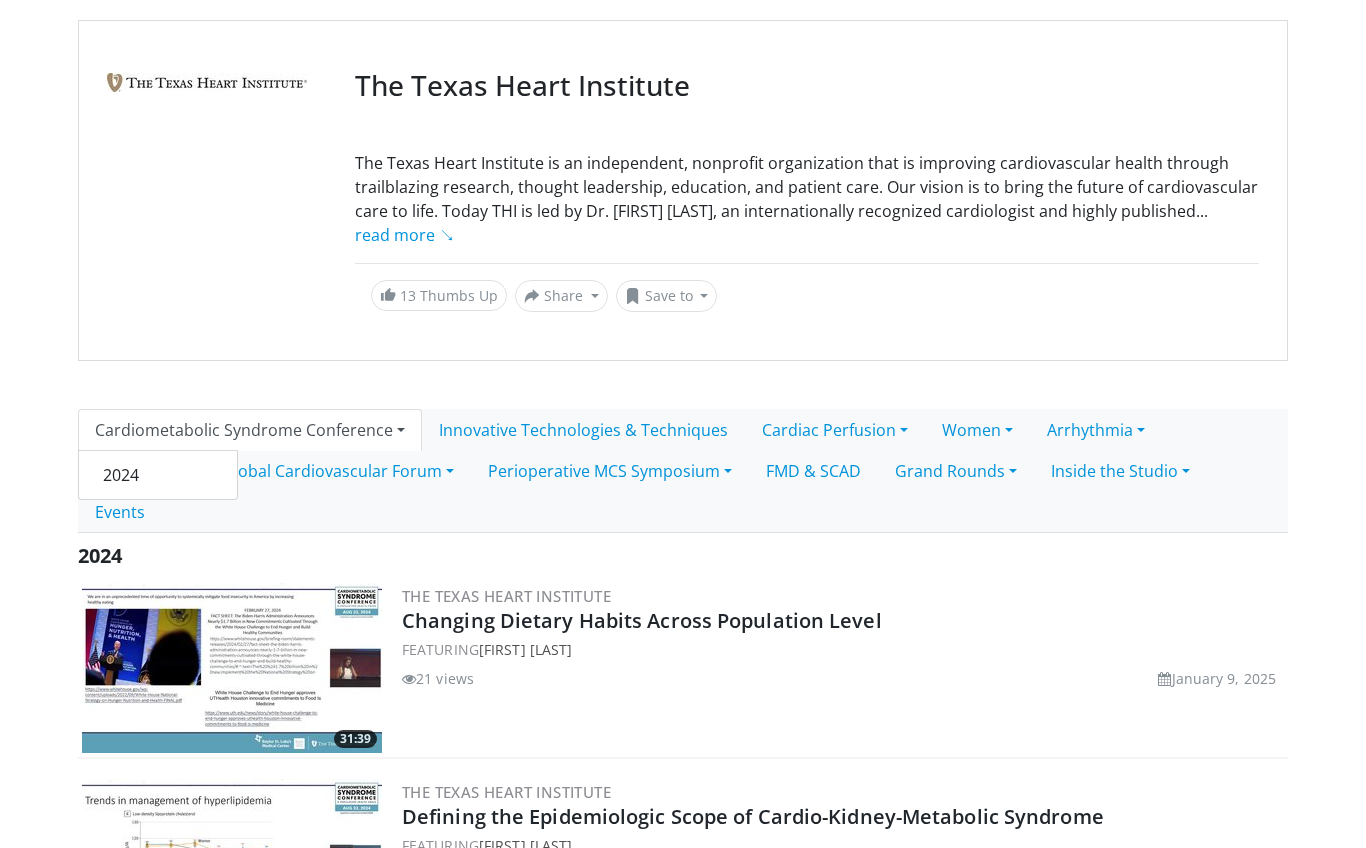 scroll, scrollTop: 86, scrollLeft: 0, axis: vertical 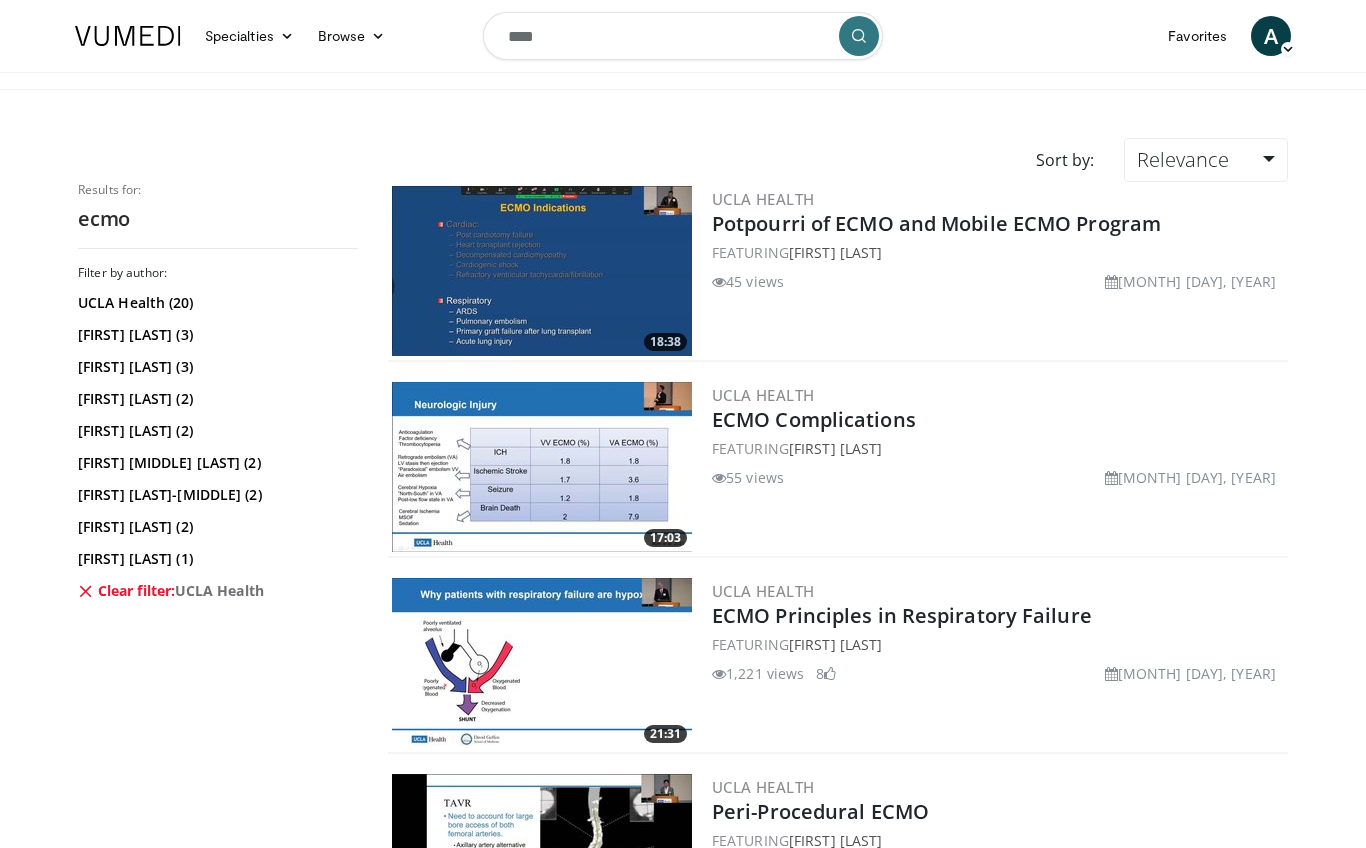 click on "UCLA Health" at bounding box center (763, 395) 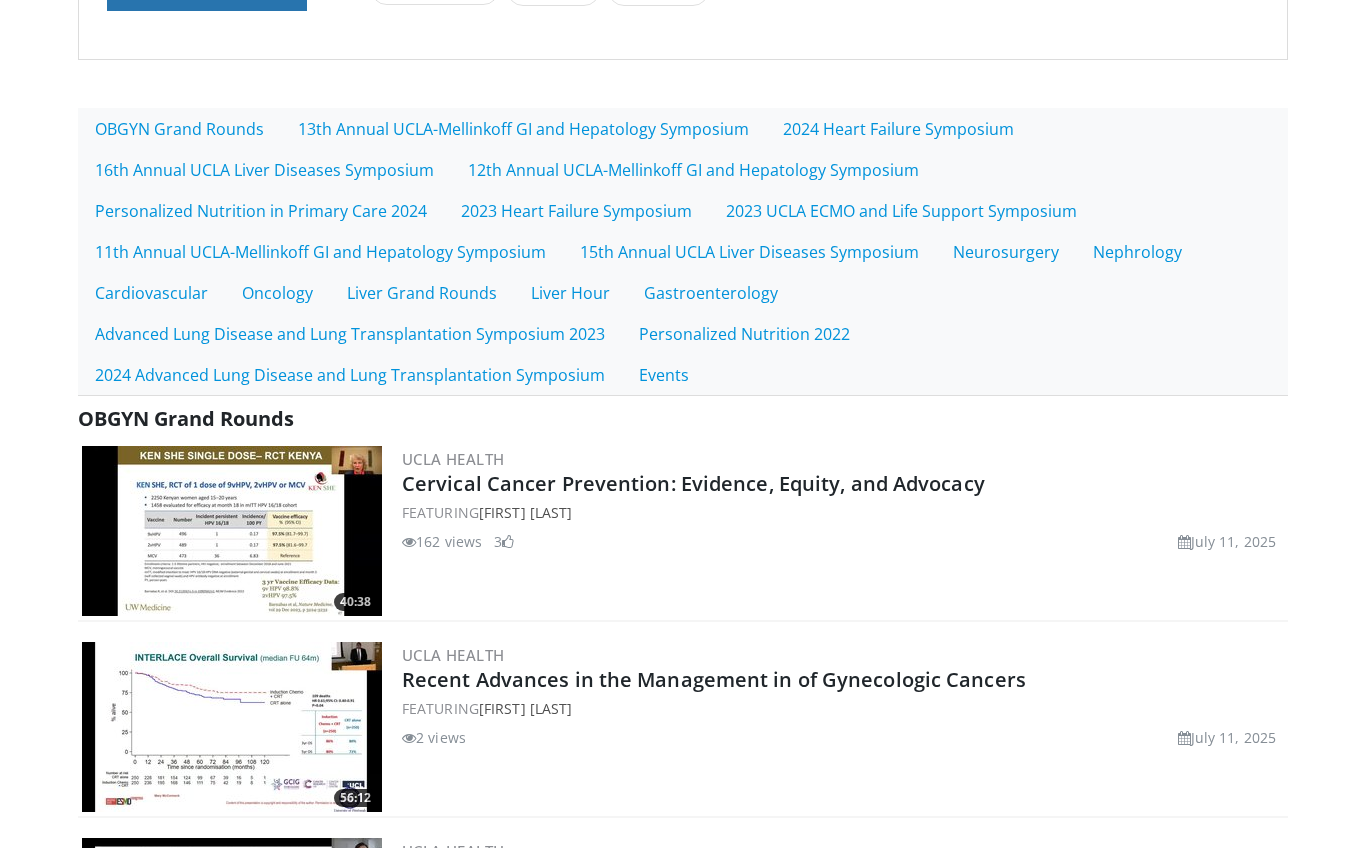 scroll, scrollTop: 396, scrollLeft: 0, axis: vertical 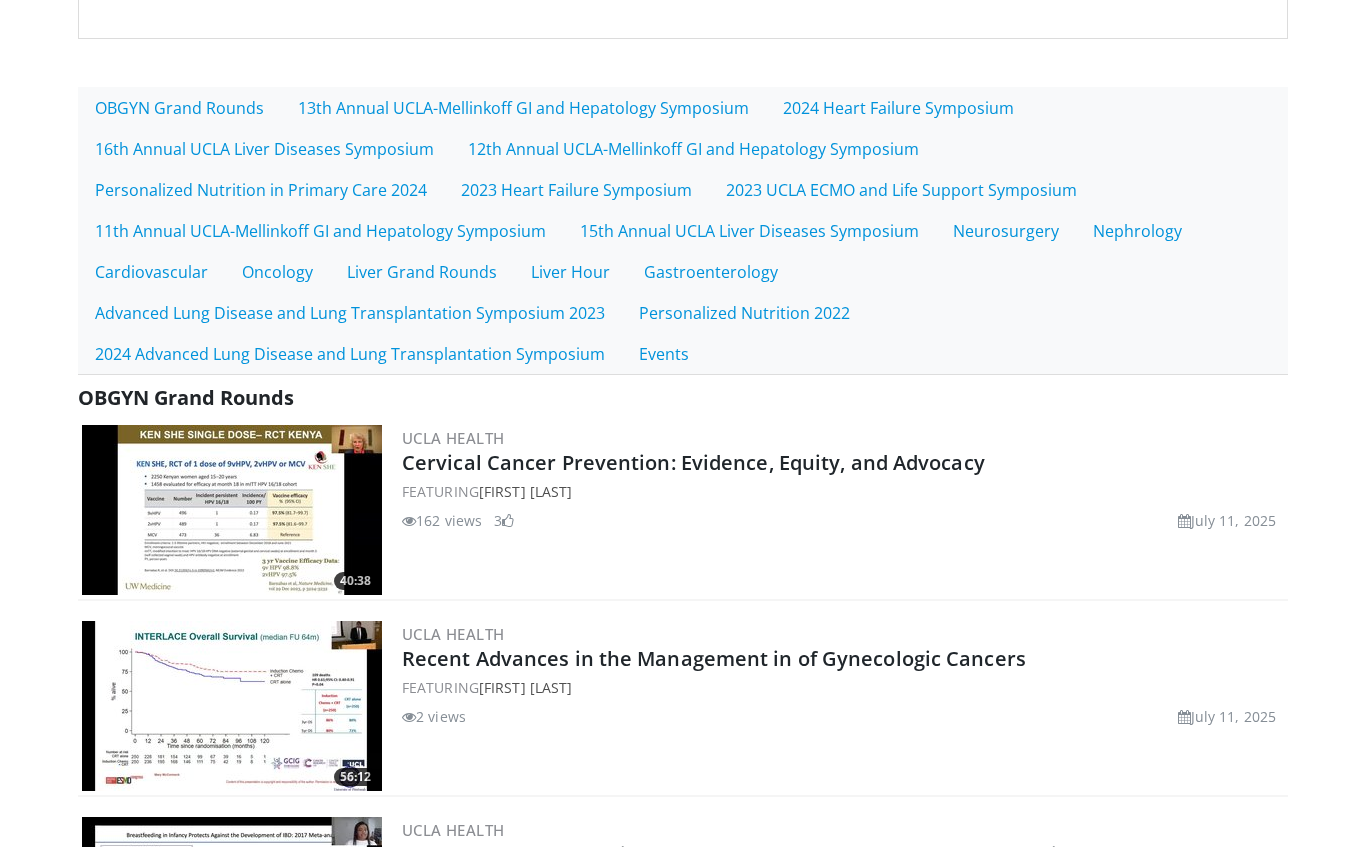 click on "Neurosurgery" at bounding box center (1006, 232) 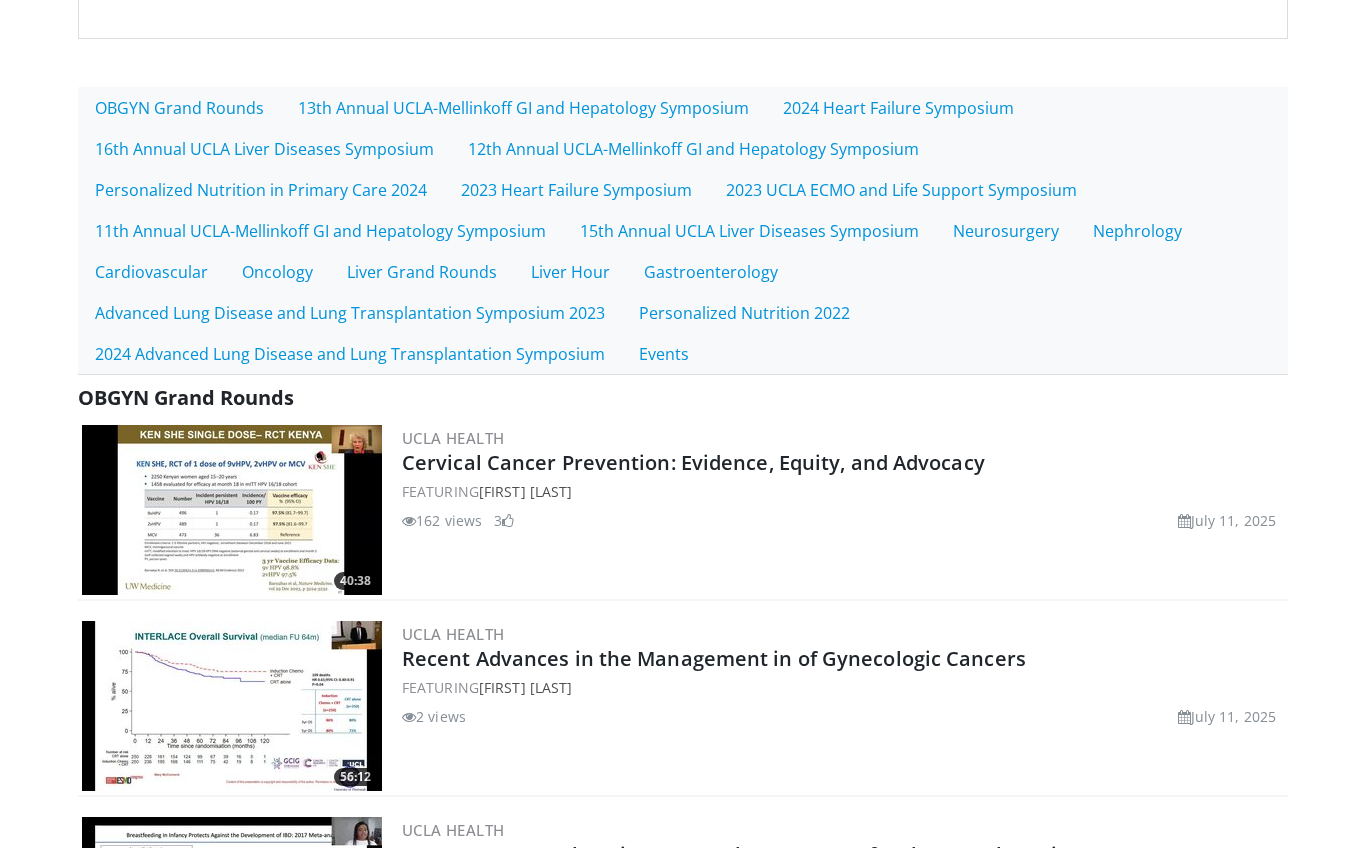 click on "2023 UCLA ECMO and Life Support Symposium" at bounding box center [901, 191] 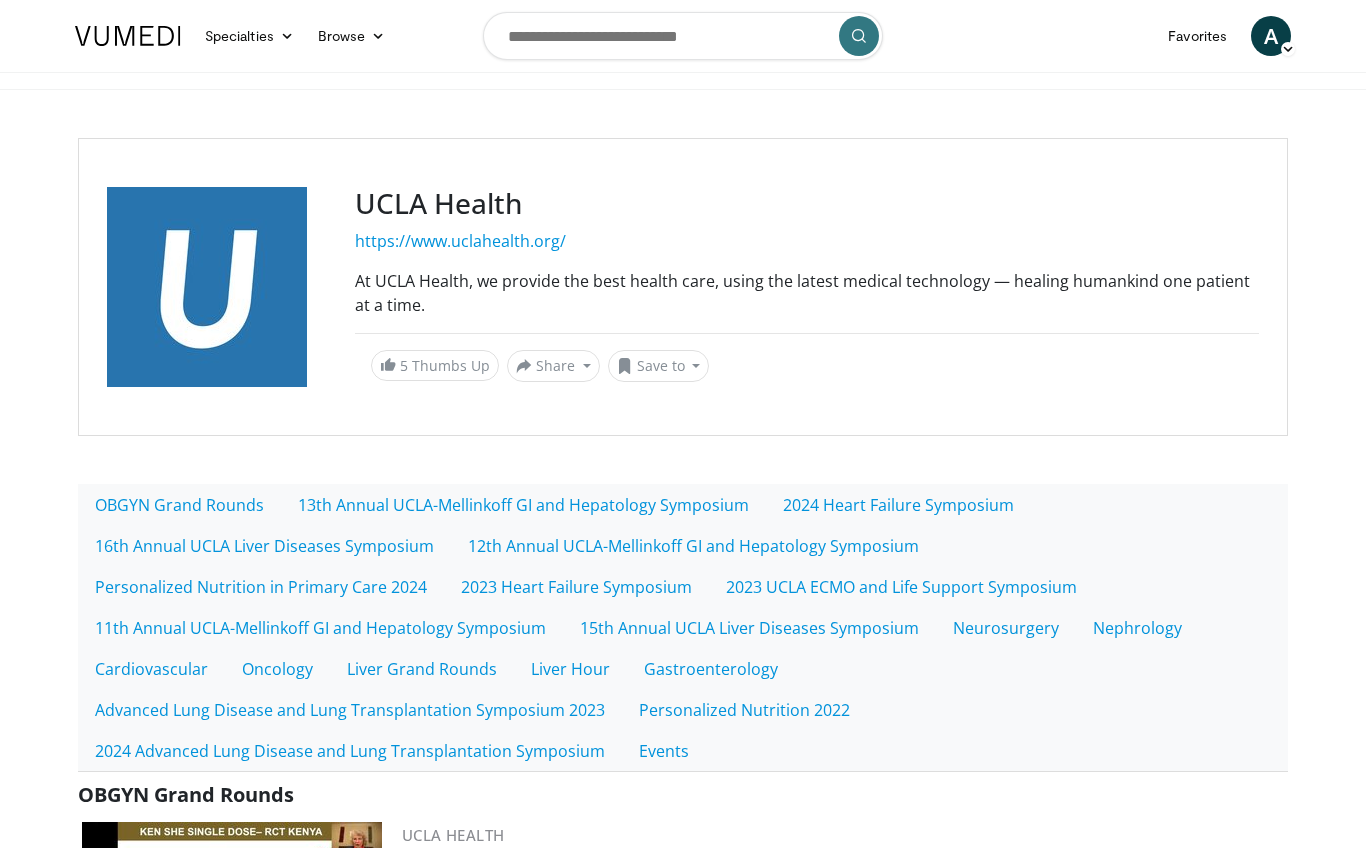 scroll, scrollTop: 396, scrollLeft: 0, axis: vertical 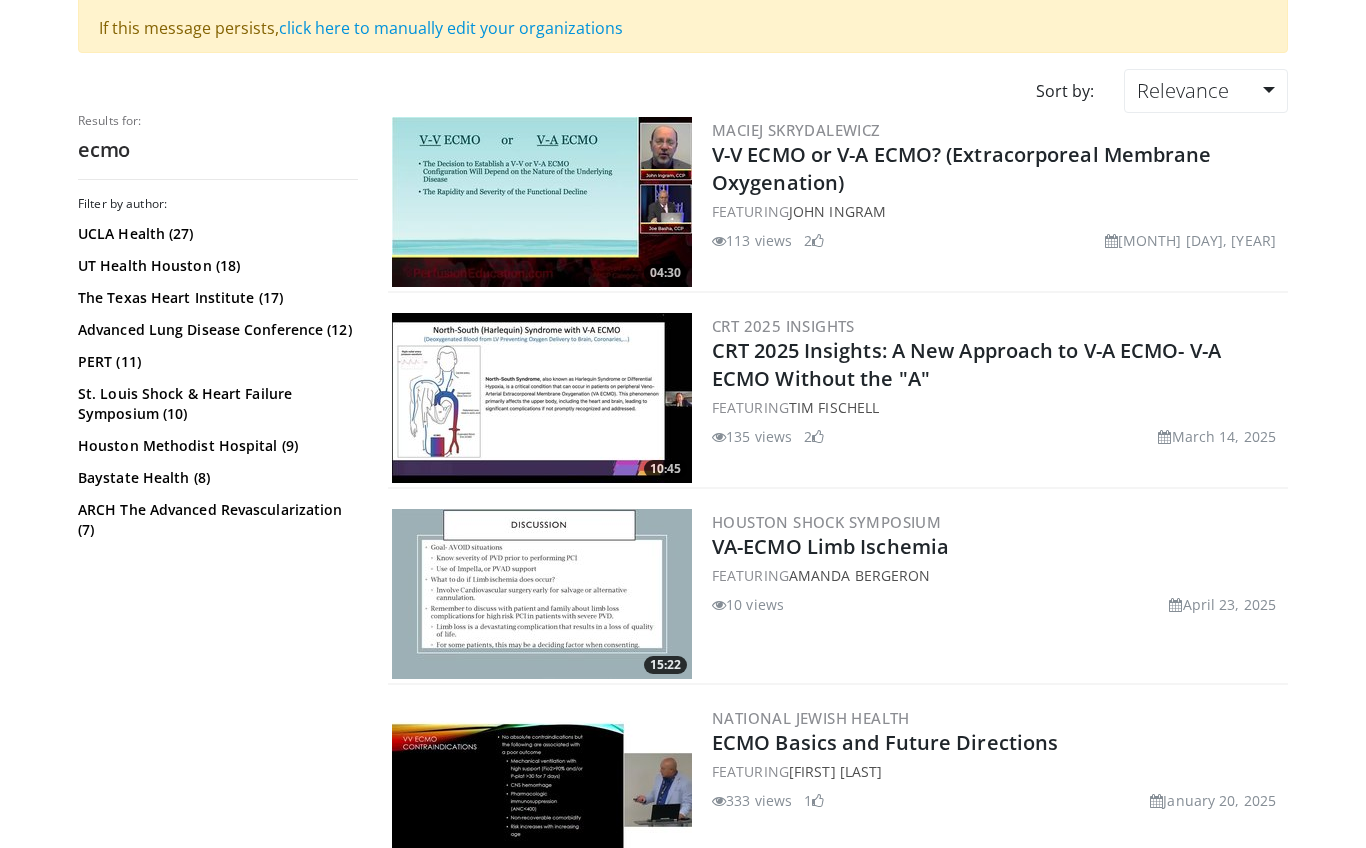 click on "UT Health Houston  (18)" at bounding box center [215, 266] 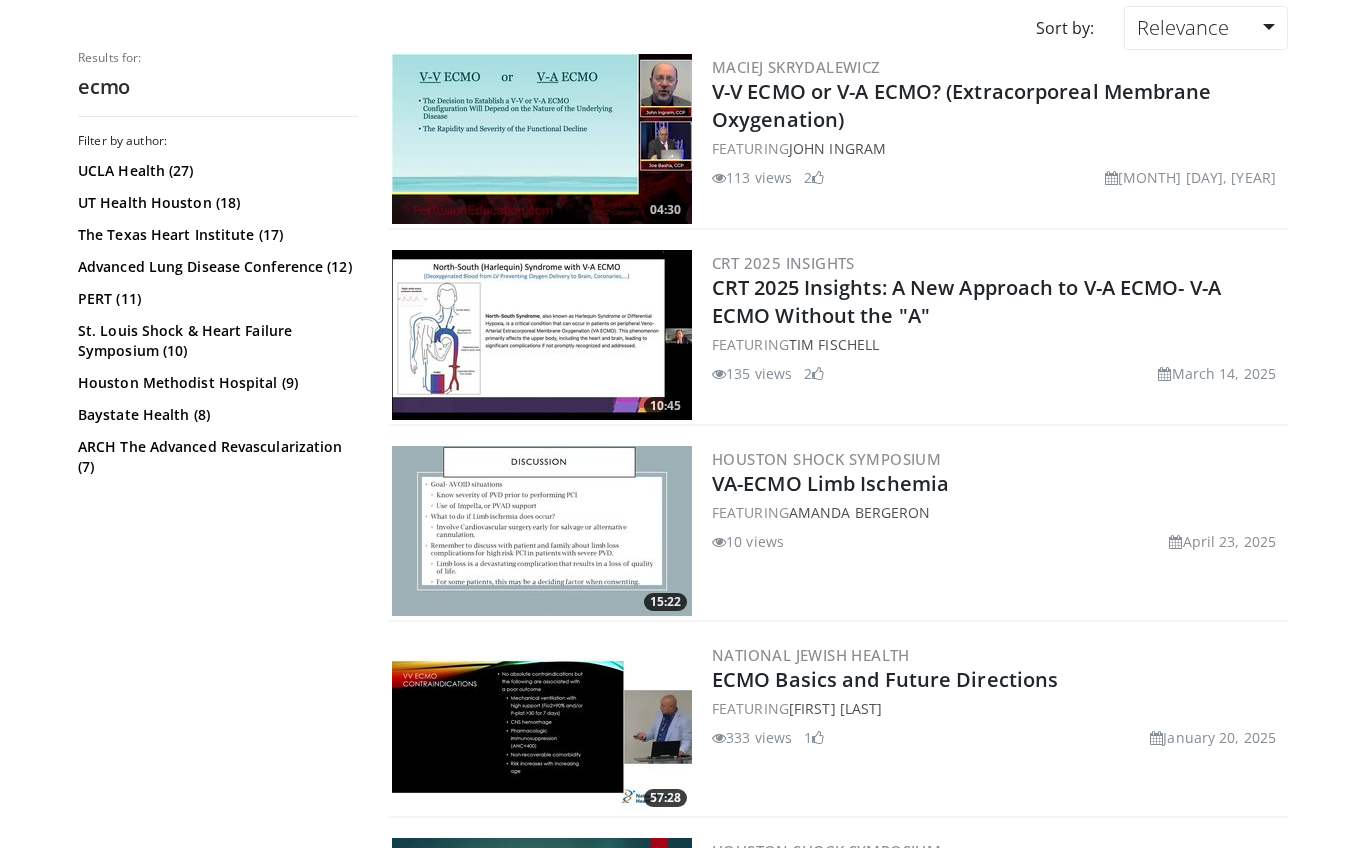 click on "PERT  (11)" at bounding box center [215, 299] 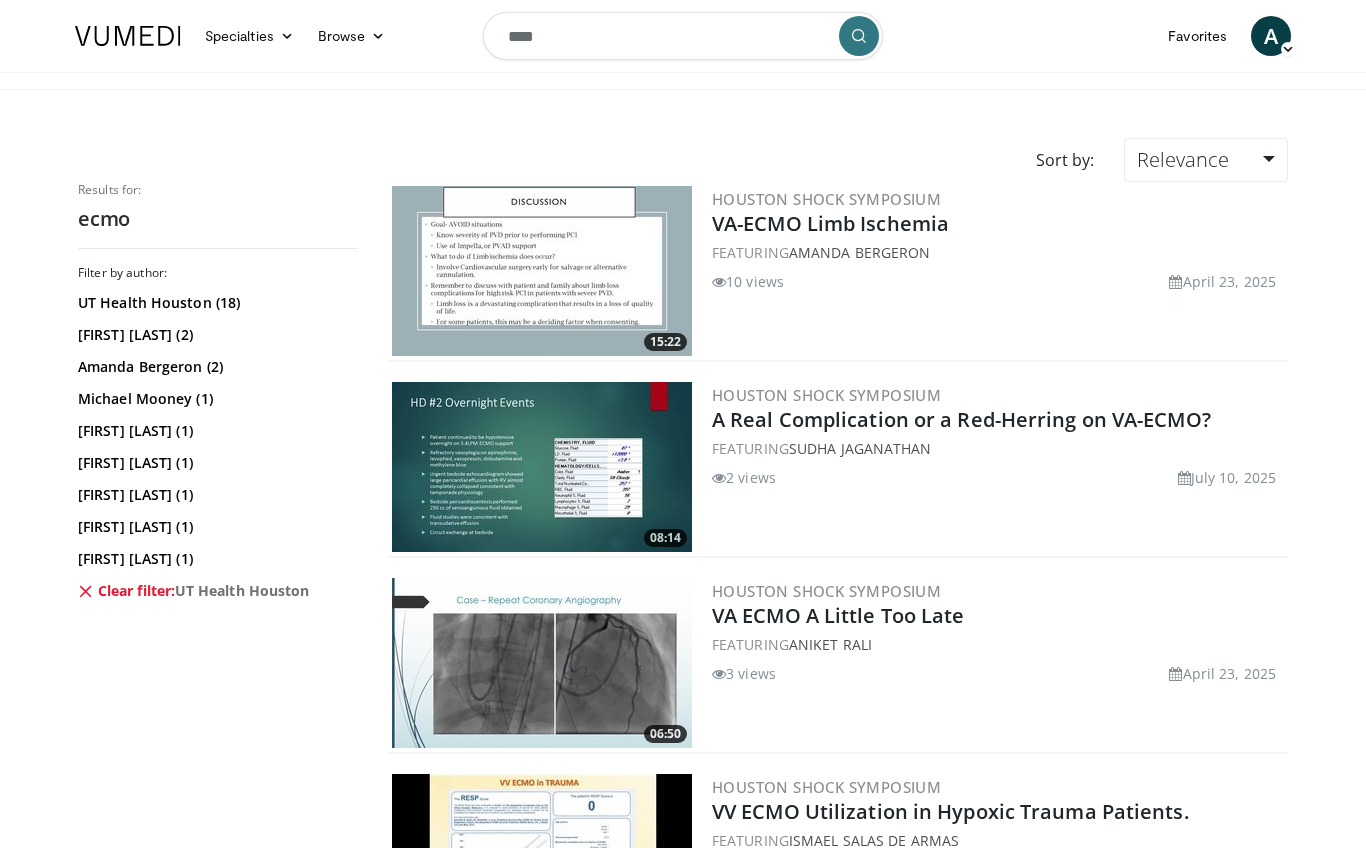 scroll, scrollTop: 0, scrollLeft: 0, axis: both 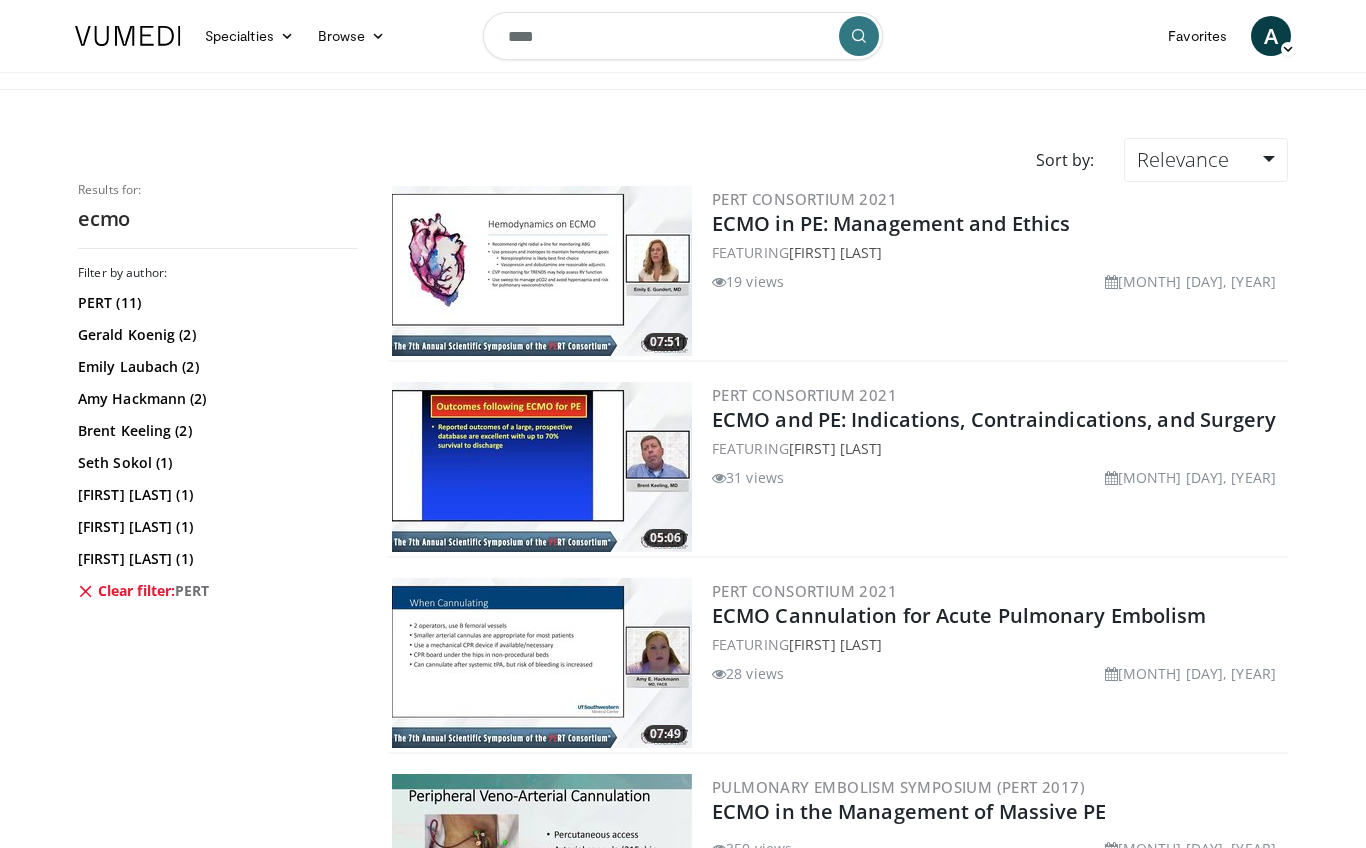 click on "PERT Consortium 2021" at bounding box center [804, 199] 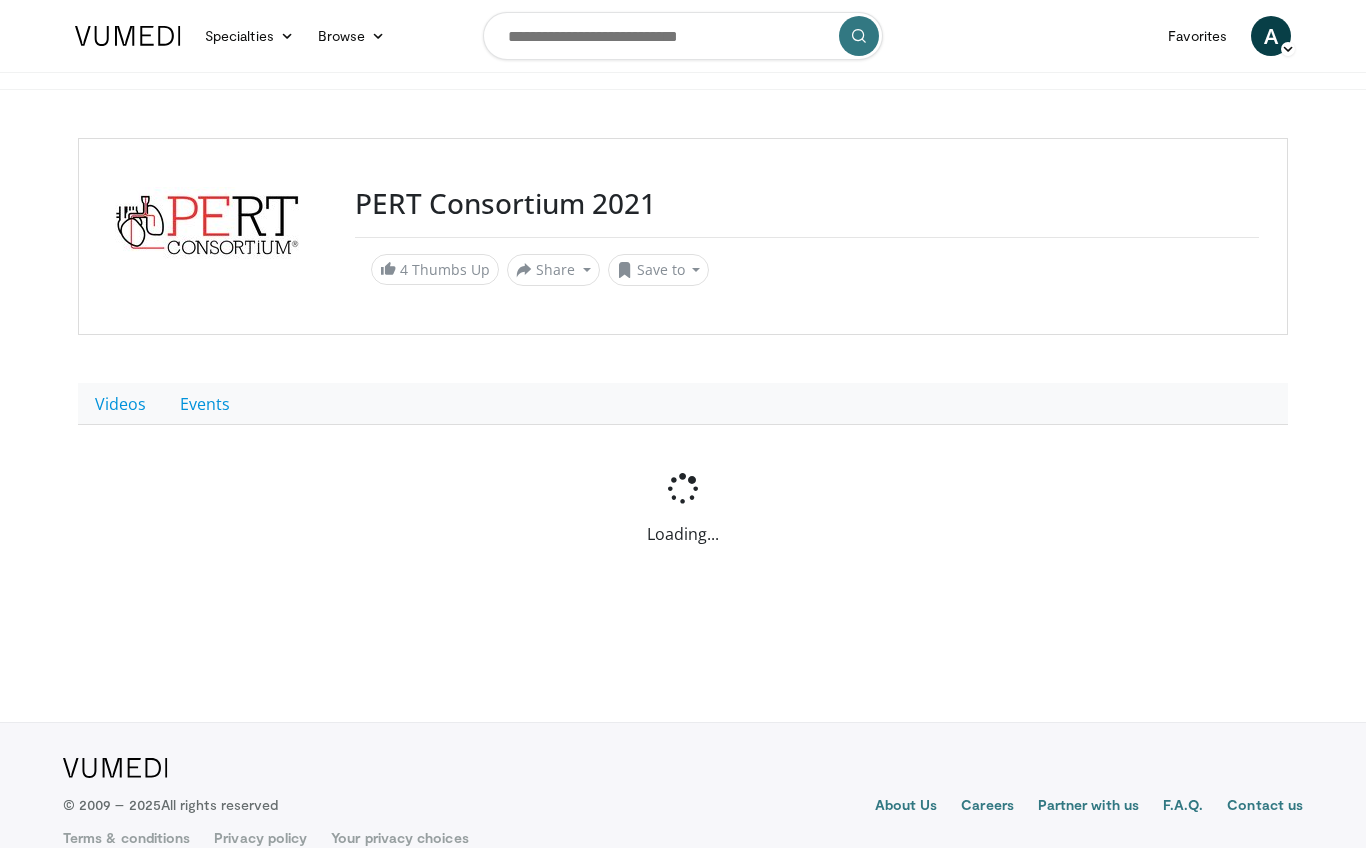 scroll, scrollTop: 0, scrollLeft: 0, axis: both 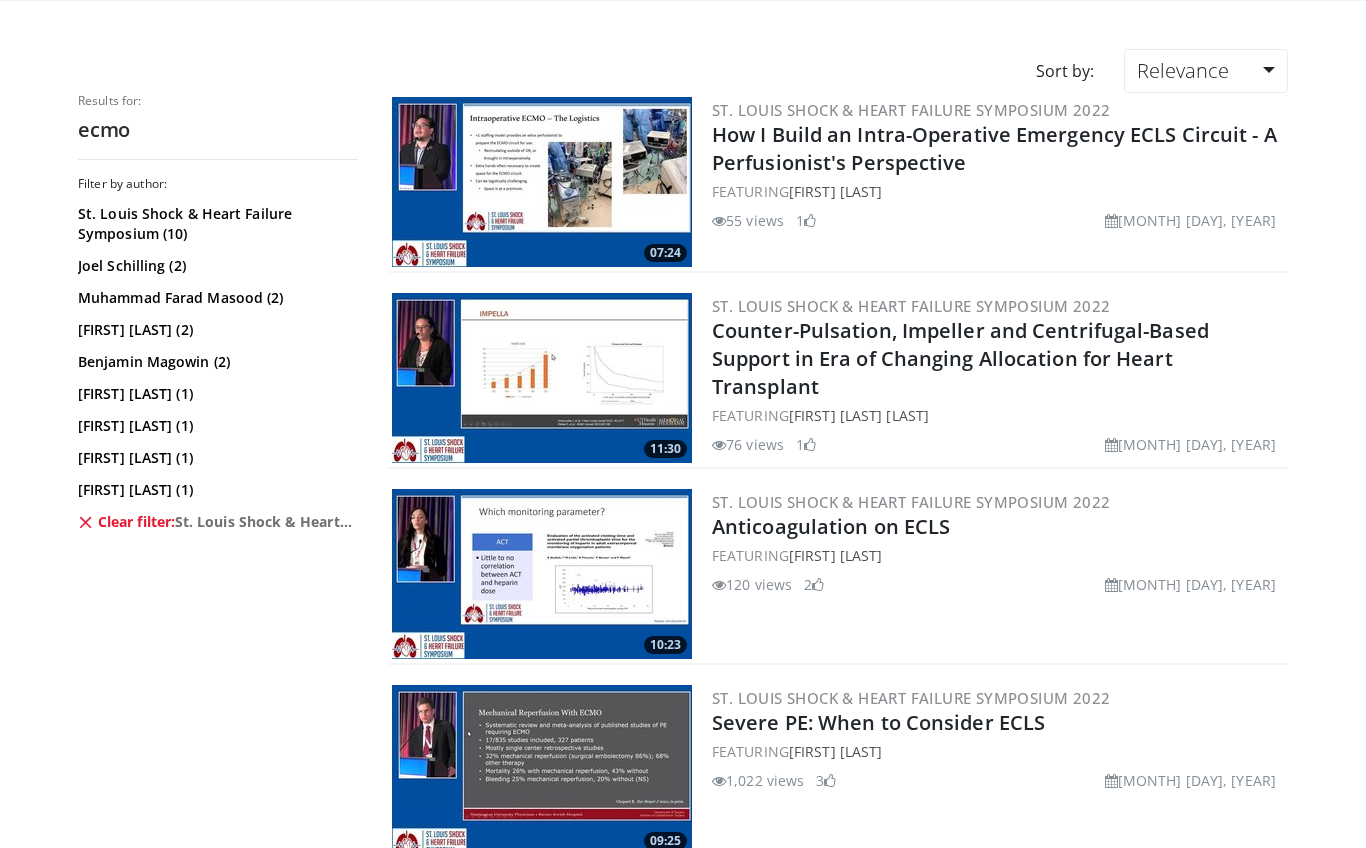 click on "How I Build an Intra-Operative Emergency ECLS Circuit - A Perfusionist's Perspective" at bounding box center [994, 149] 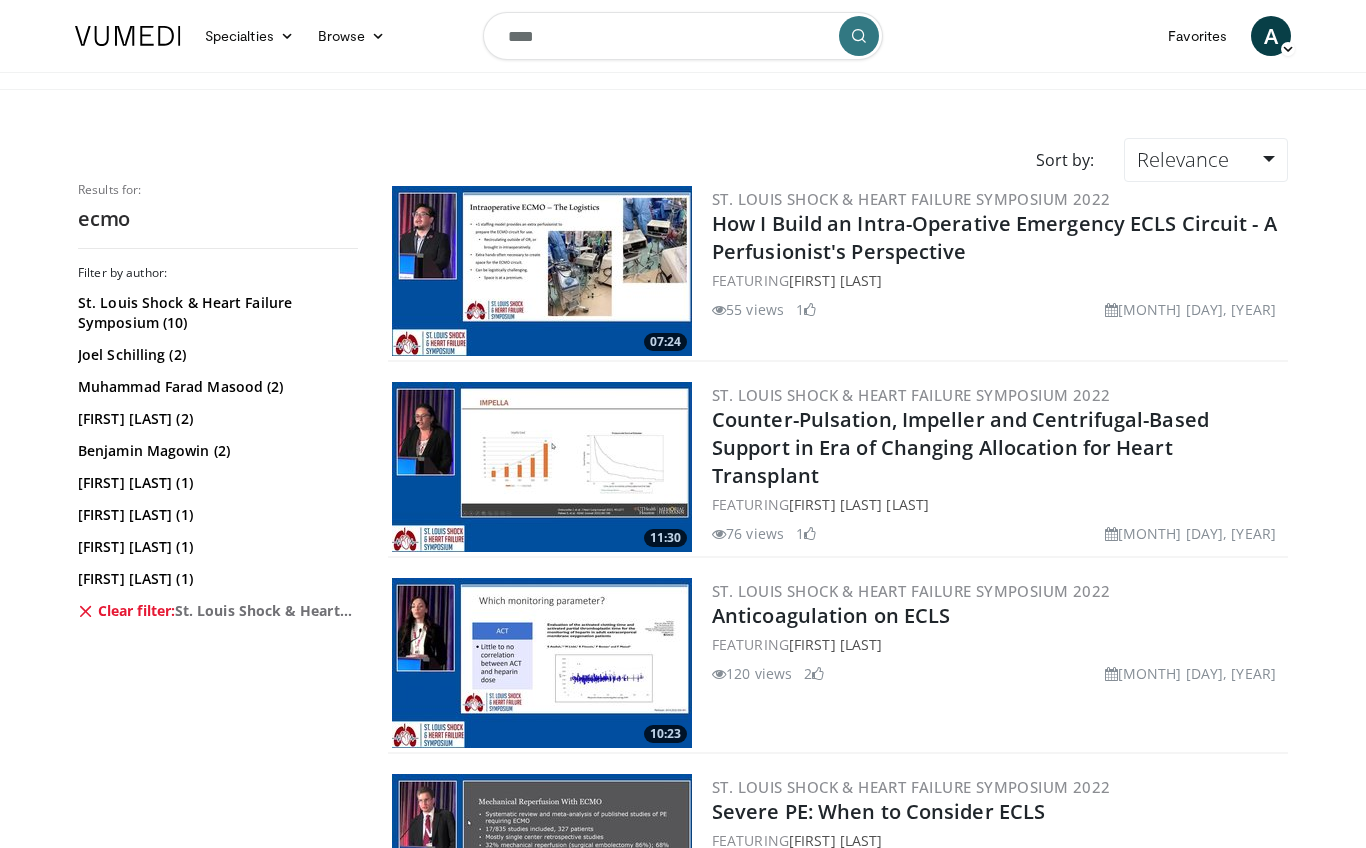 scroll, scrollTop: 89, scrollLeft: 0, axis: vertical 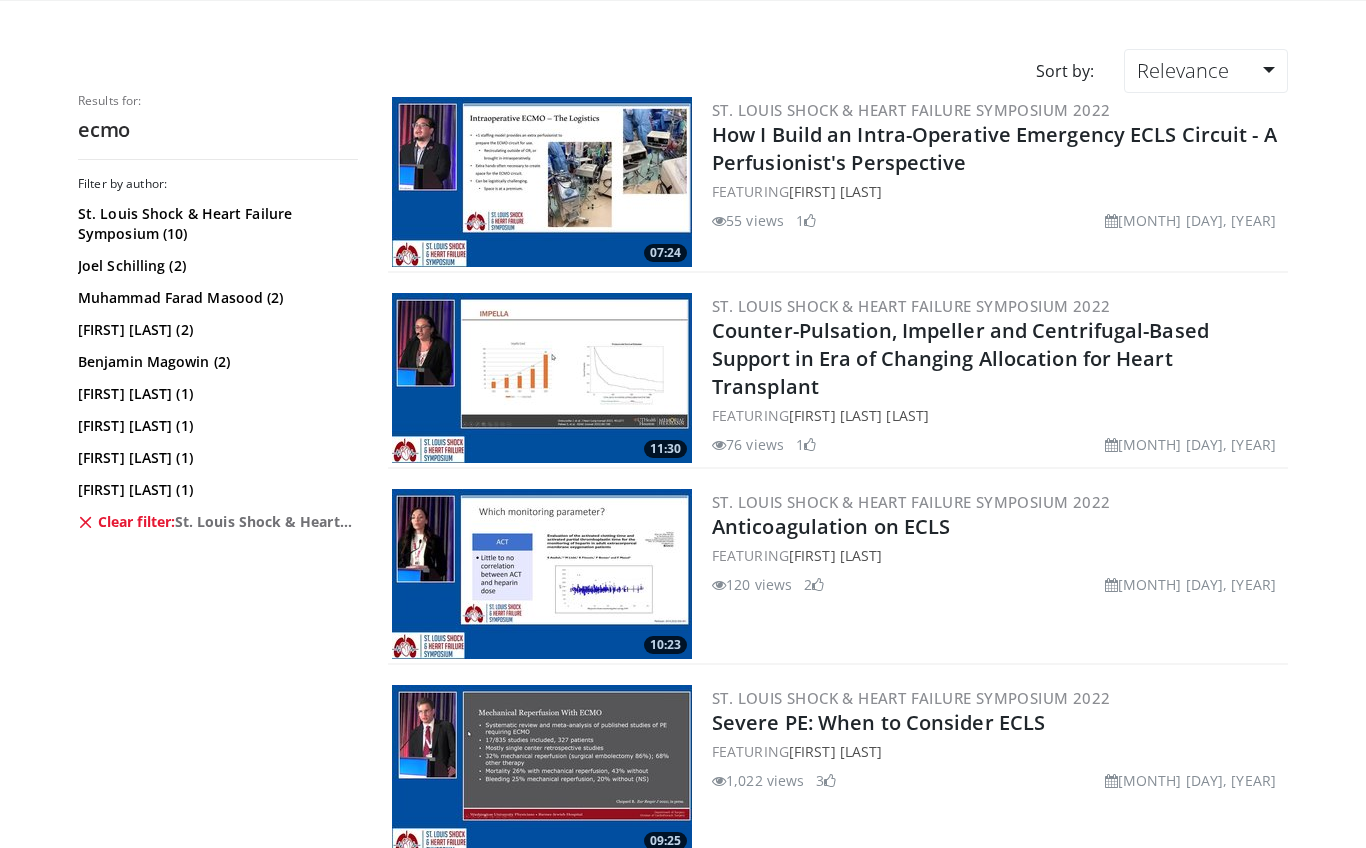 click on "St. Louis Shock & Heart Failure Symposium 2022" at bounding box center [911, 110] 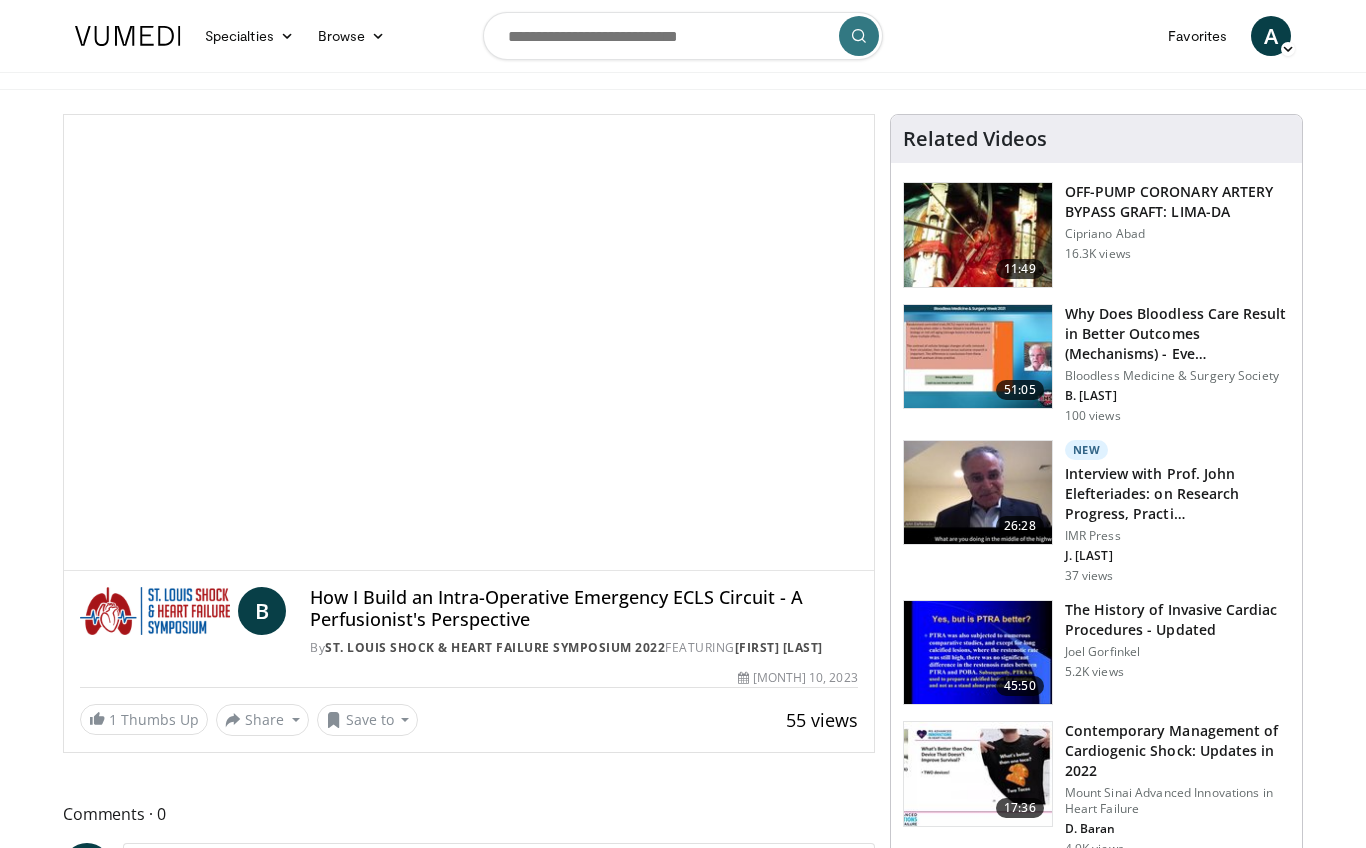 scroll, scrollTop: 0, scrollLeft: 0, axis: both 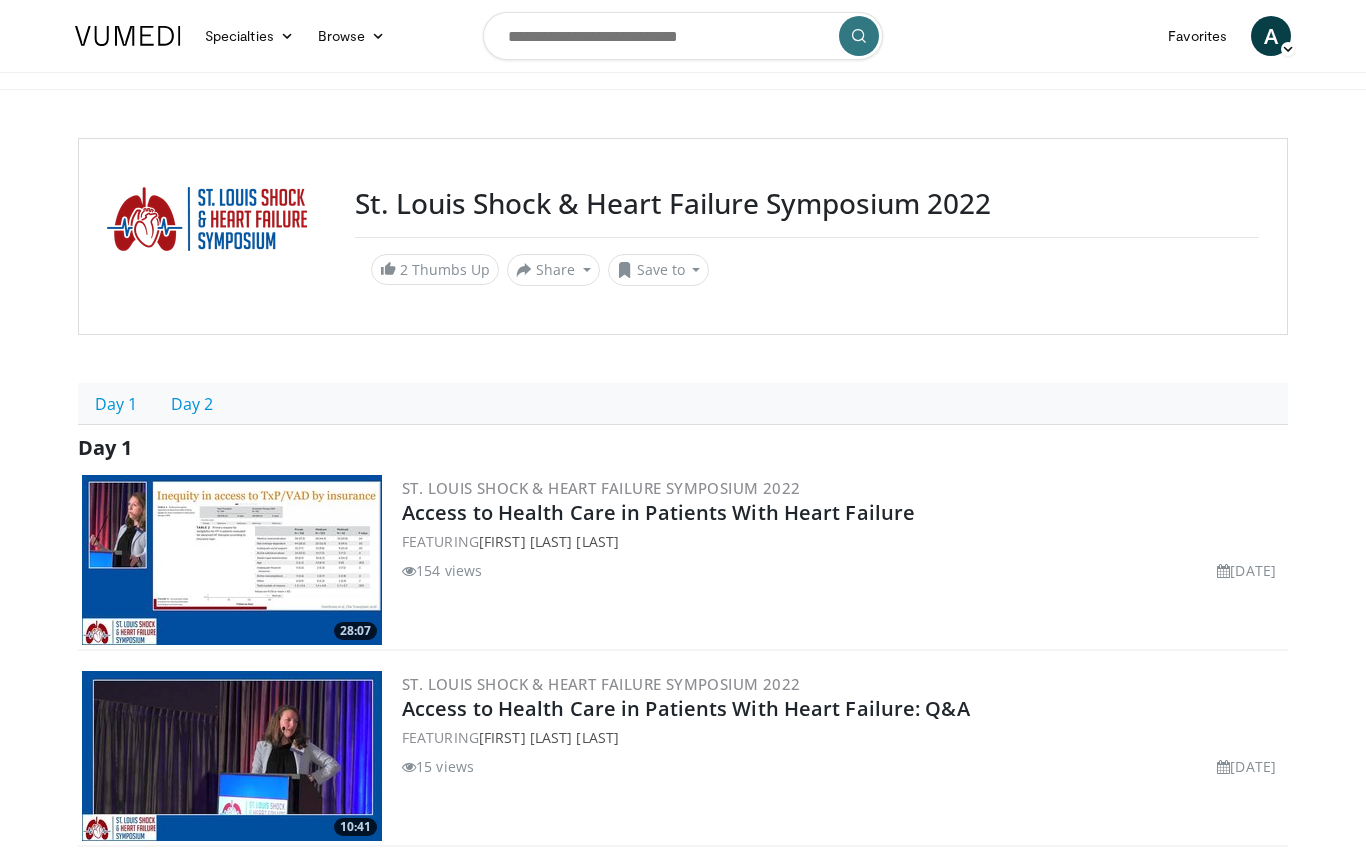 click on "Day 1" at bounding box center (116, 404) 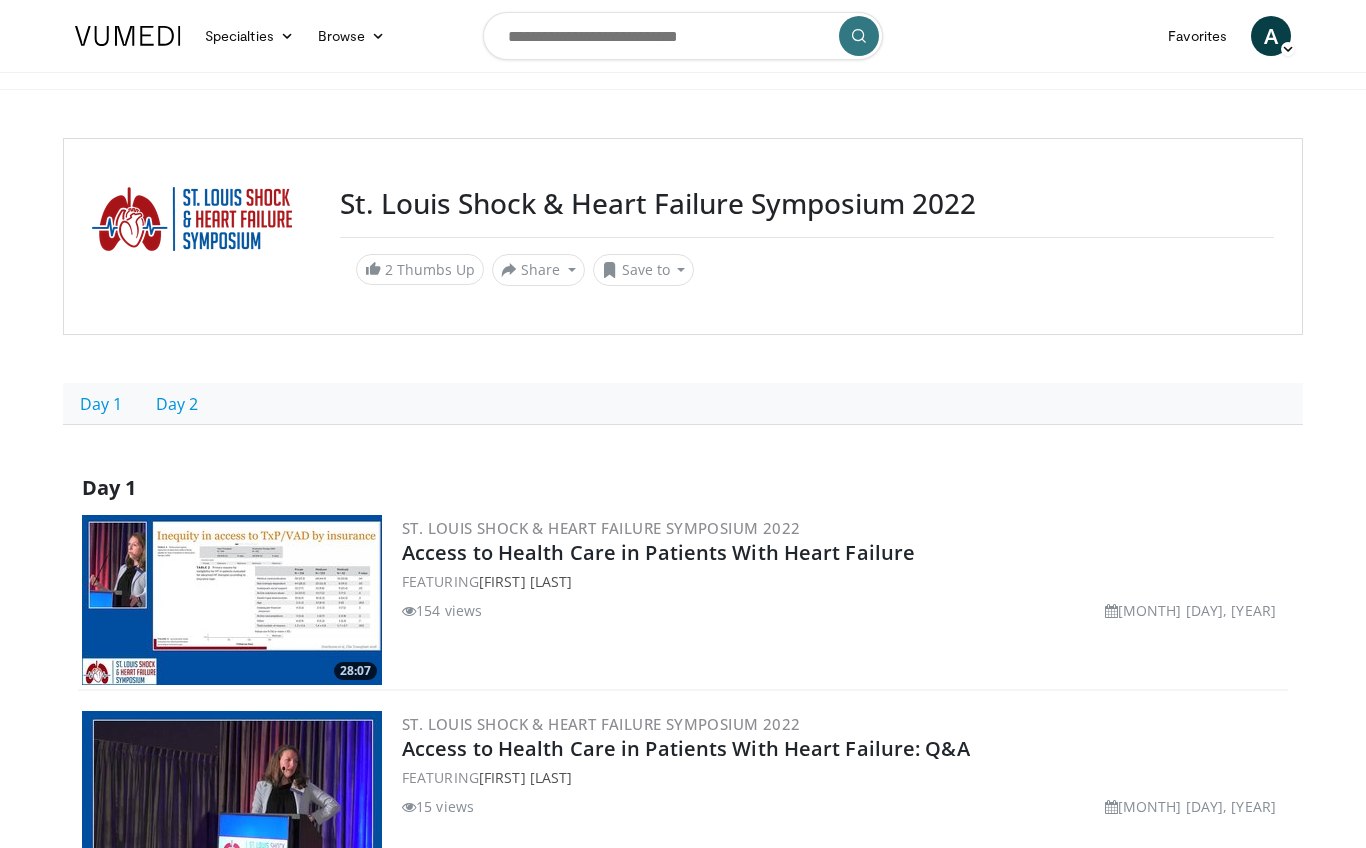 scroll, scrollTop: 0, scrollLeft: 0, axis: both 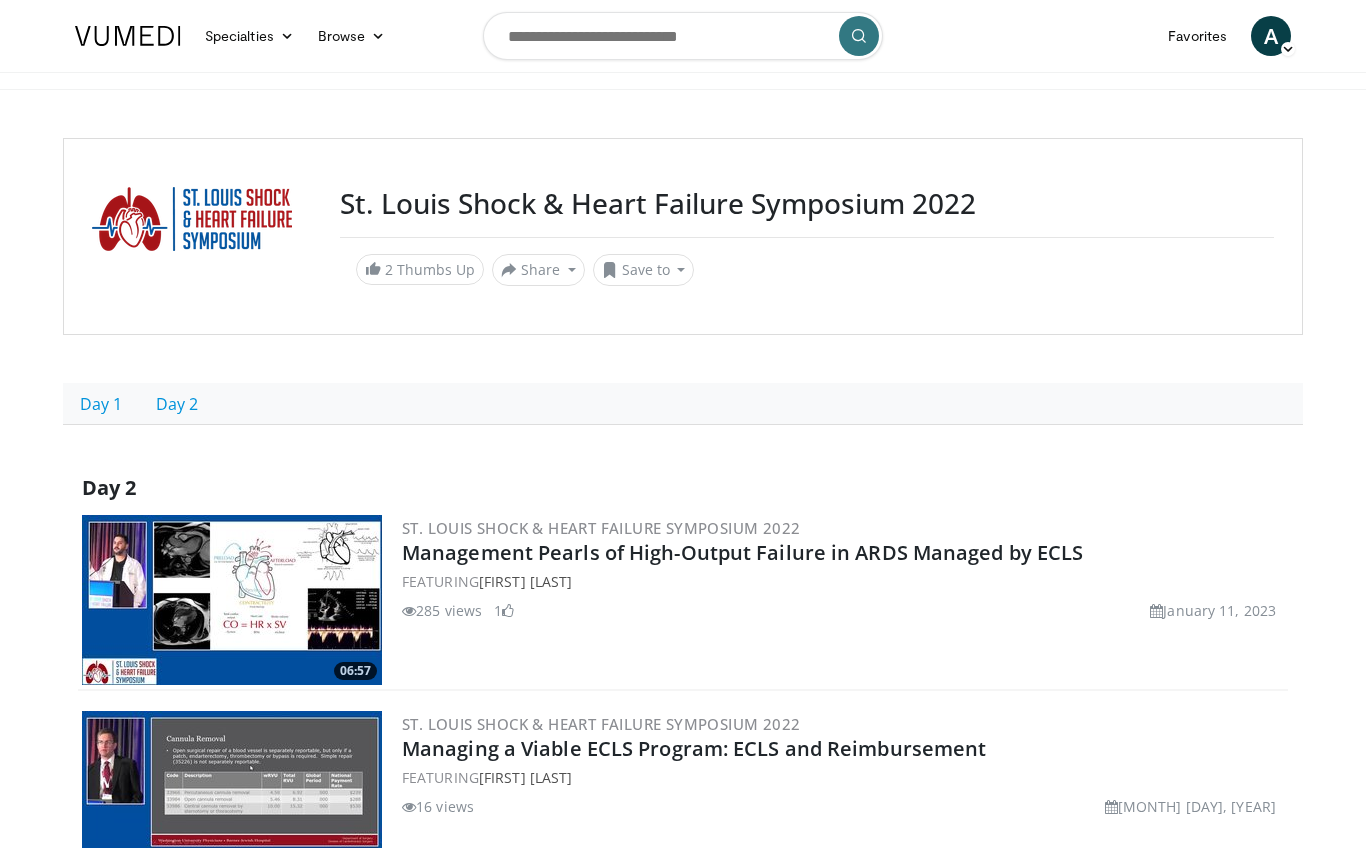 click on "Day 1" at bounding box center [101, 404] 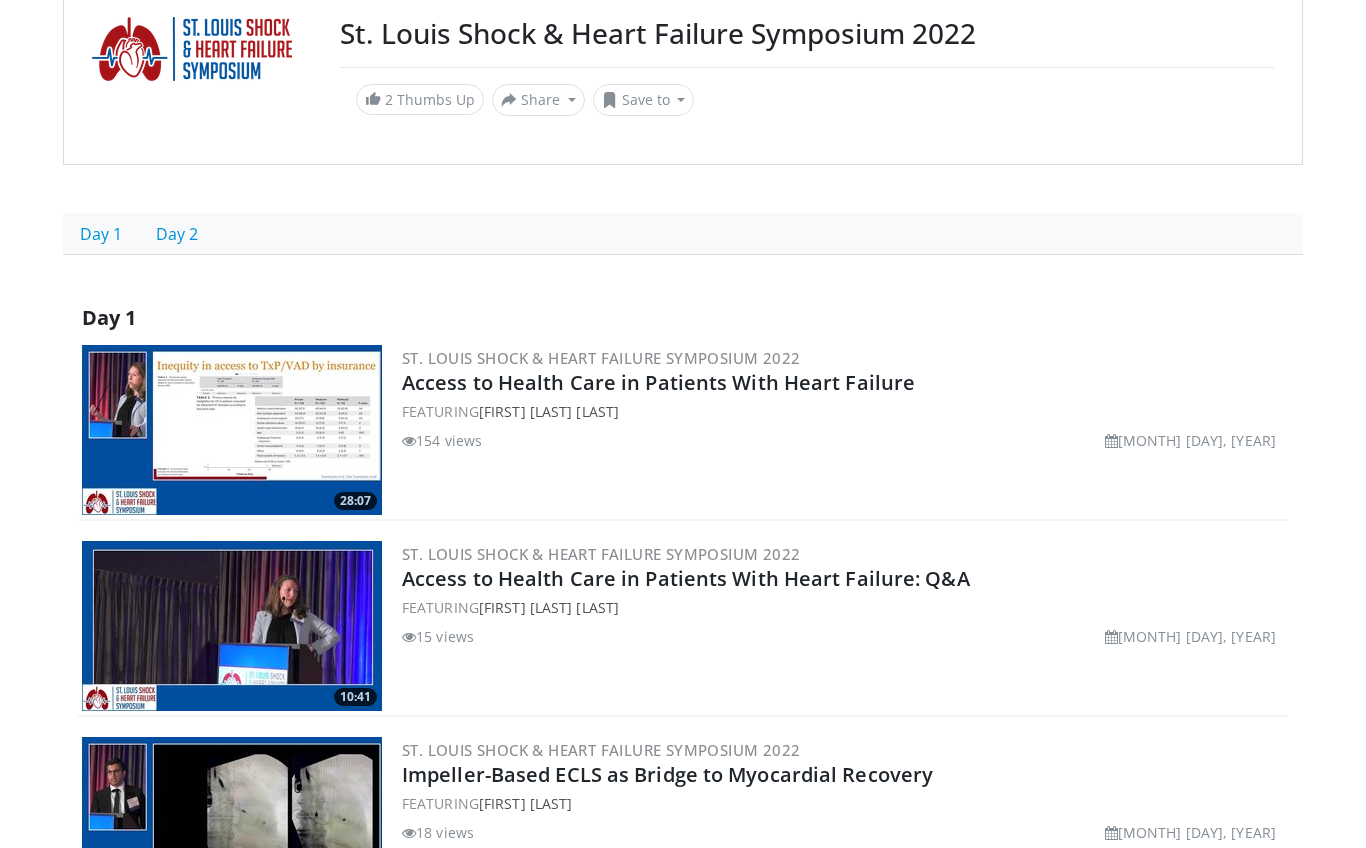 scroll, scrollTop: 308, scrollLeft: 0, axis: vertical 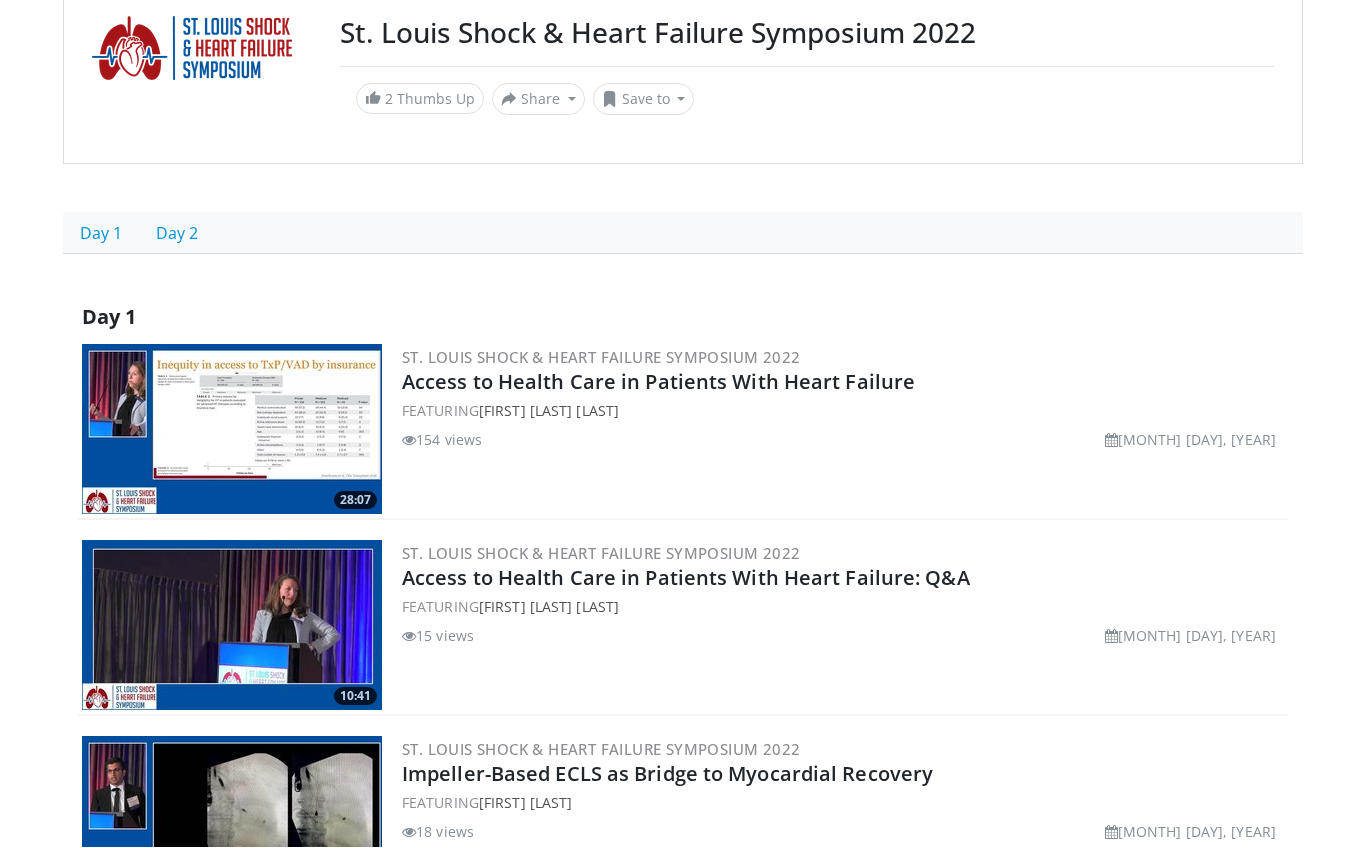 click on "Day 2" at bounding box center (177, 234) 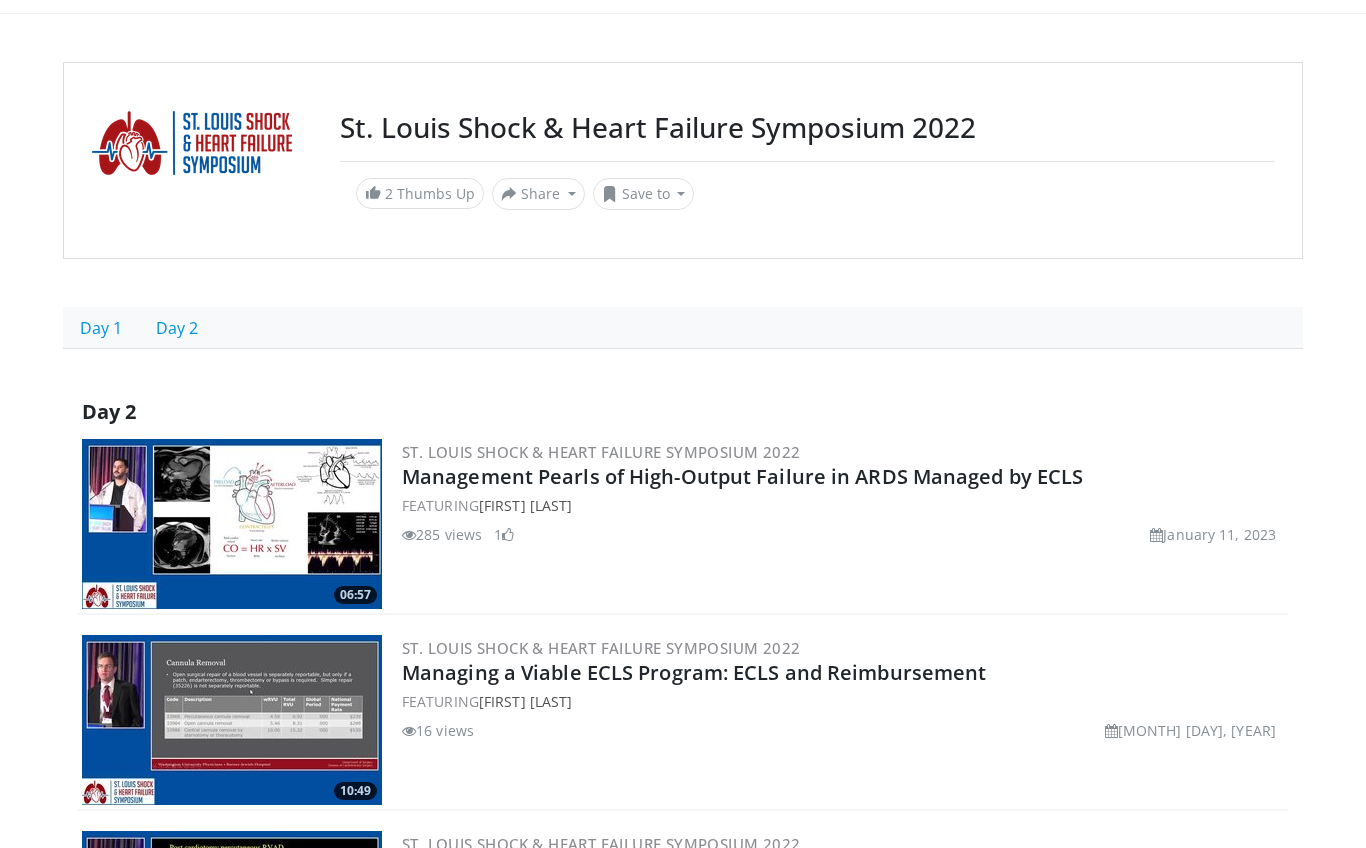 scroll, scrollTop: 72, scrollLeft: 0, axis: vertical 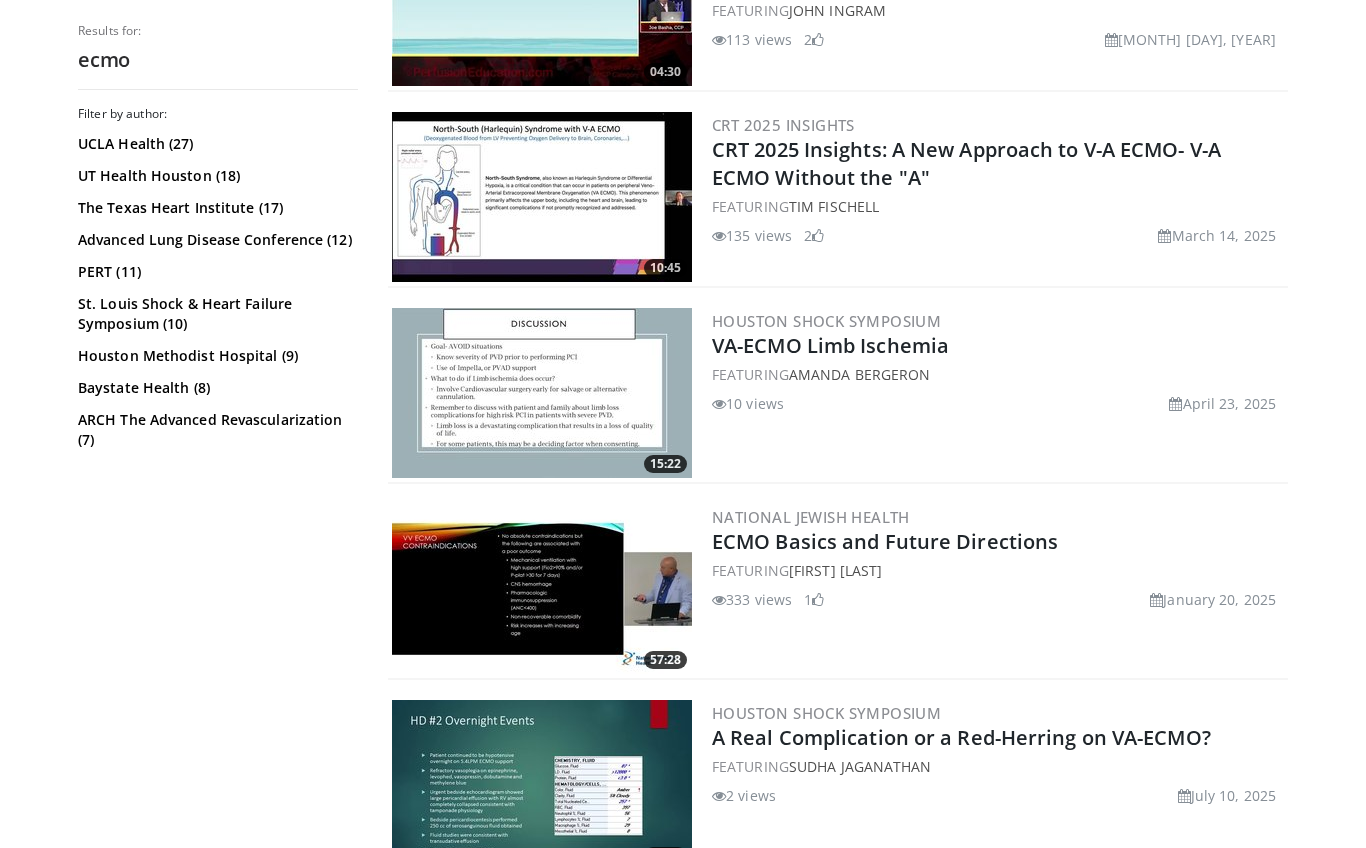 click on "Baystate Health (8)" at bounding box center [215, 388] 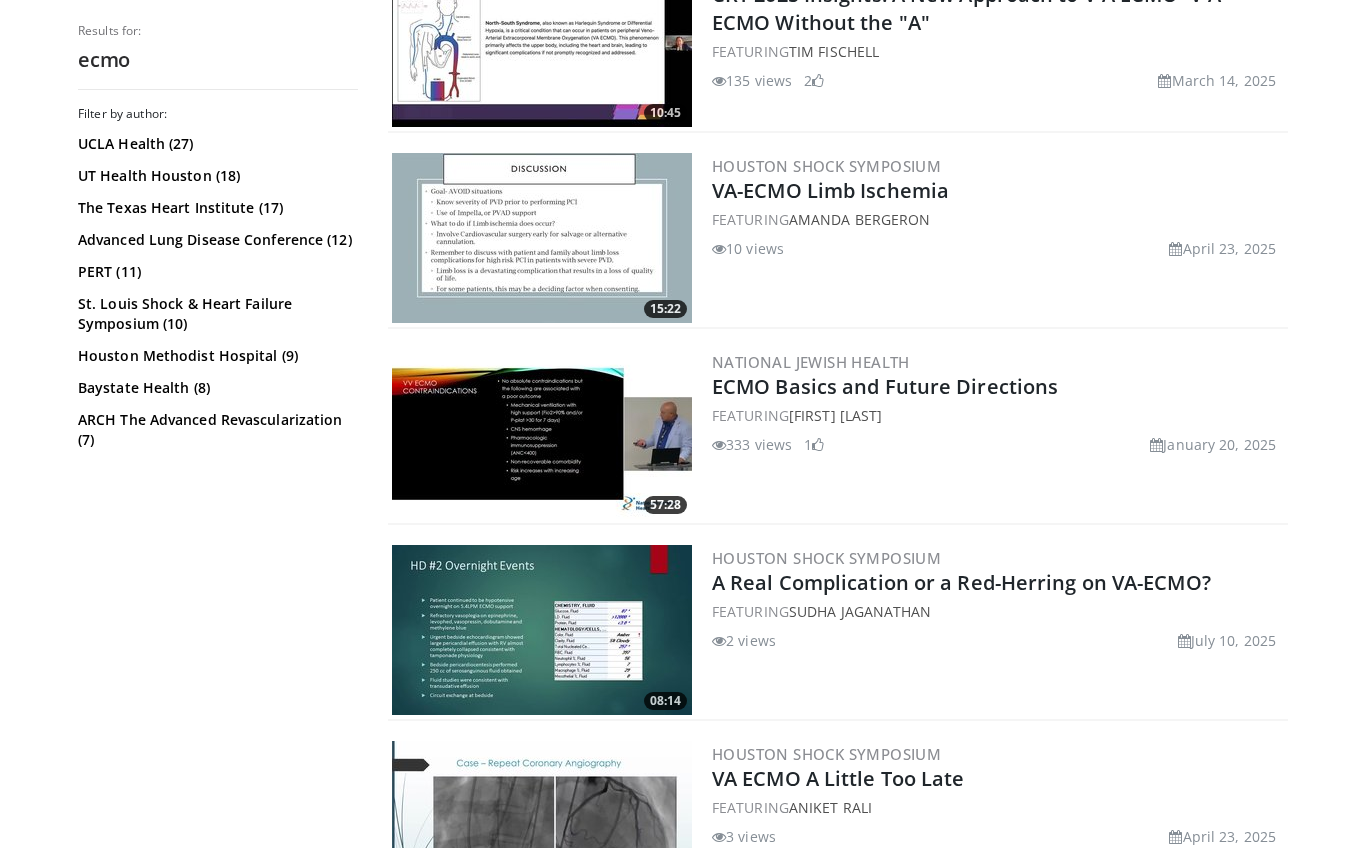scroll, scrollTop: 426, scrollLeft: 0, axis: vertical 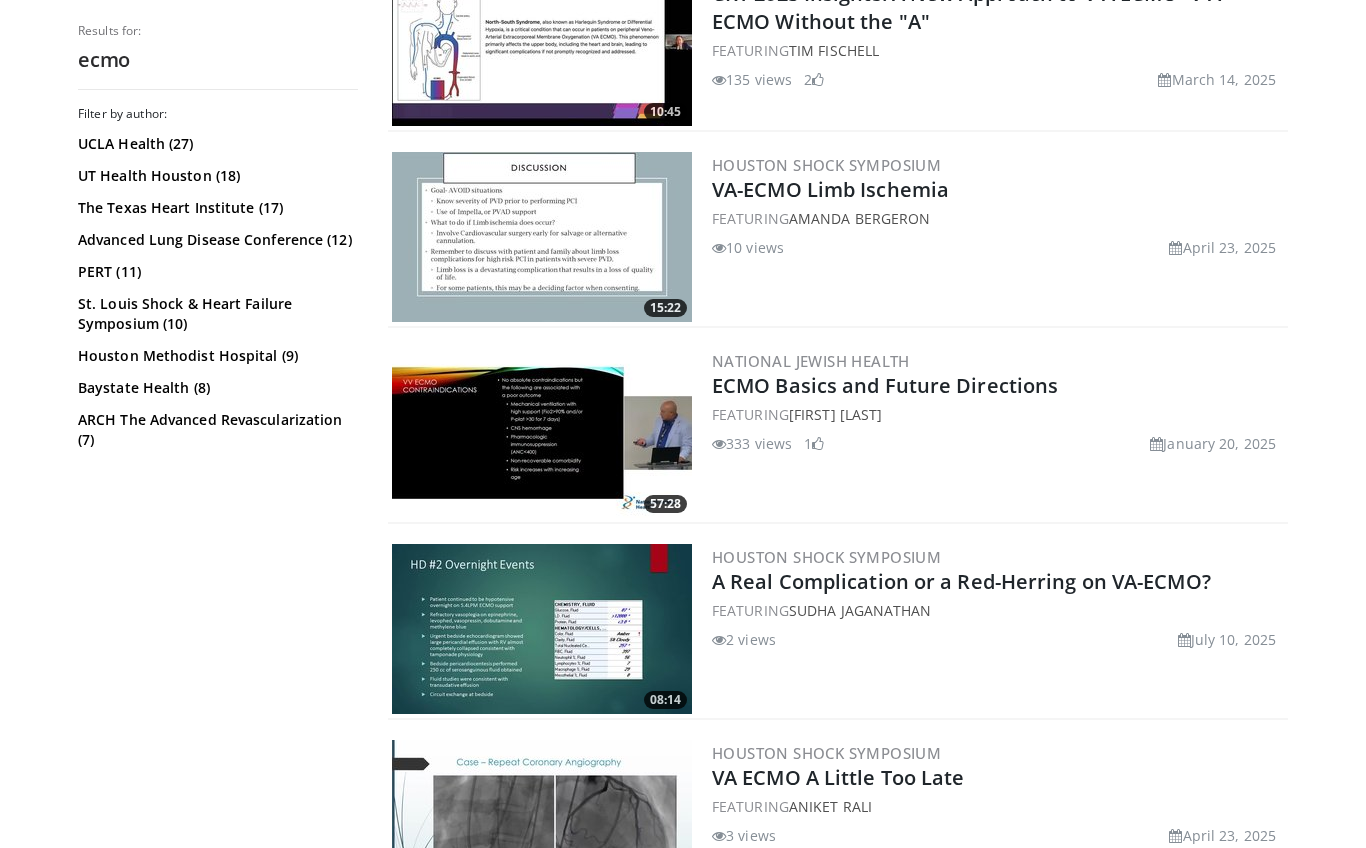 click on "ARCH The Advanced Revascularization (7)" at bounding box center (215, 430) 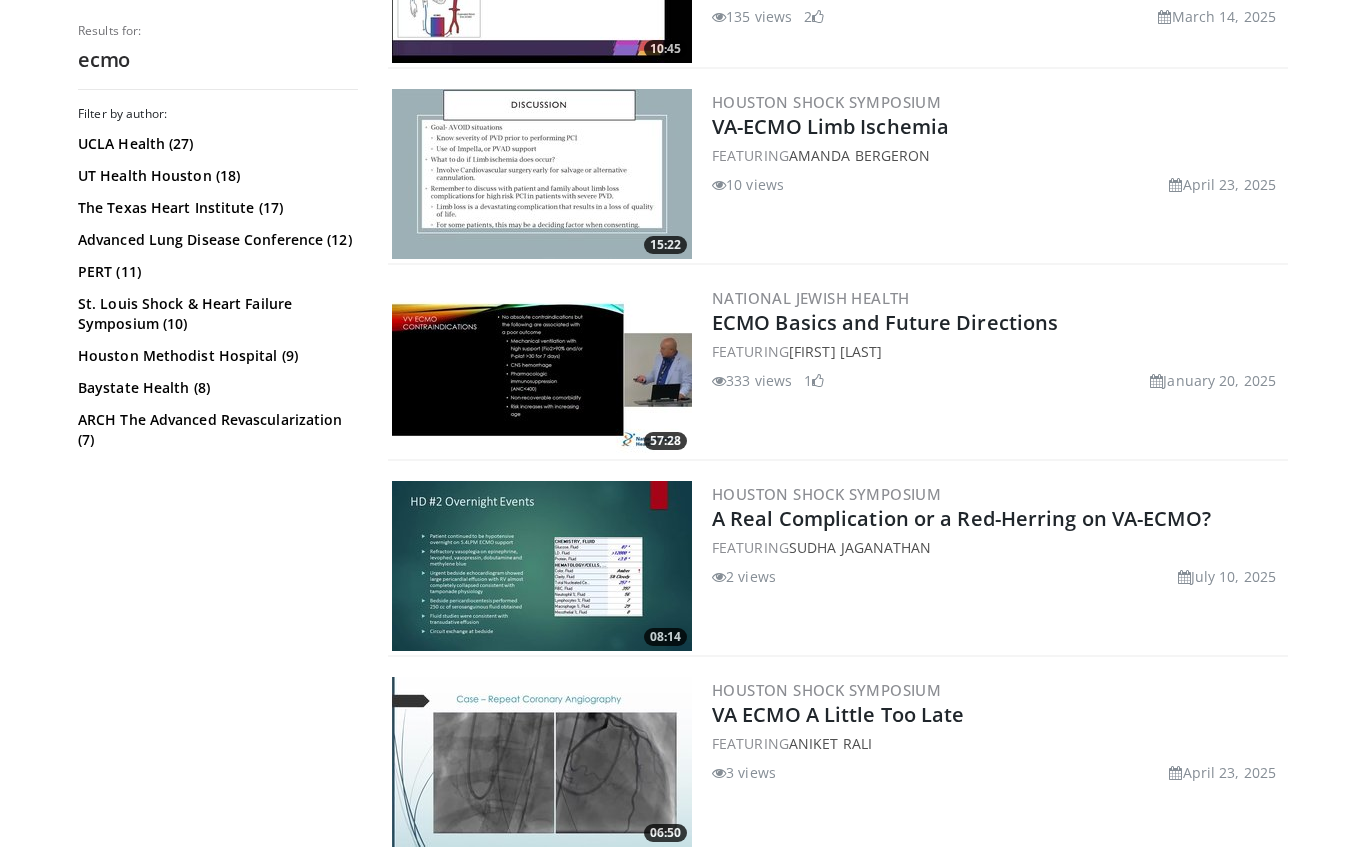 click on "Baystate Health (8)" at bounding box center (215, 388) 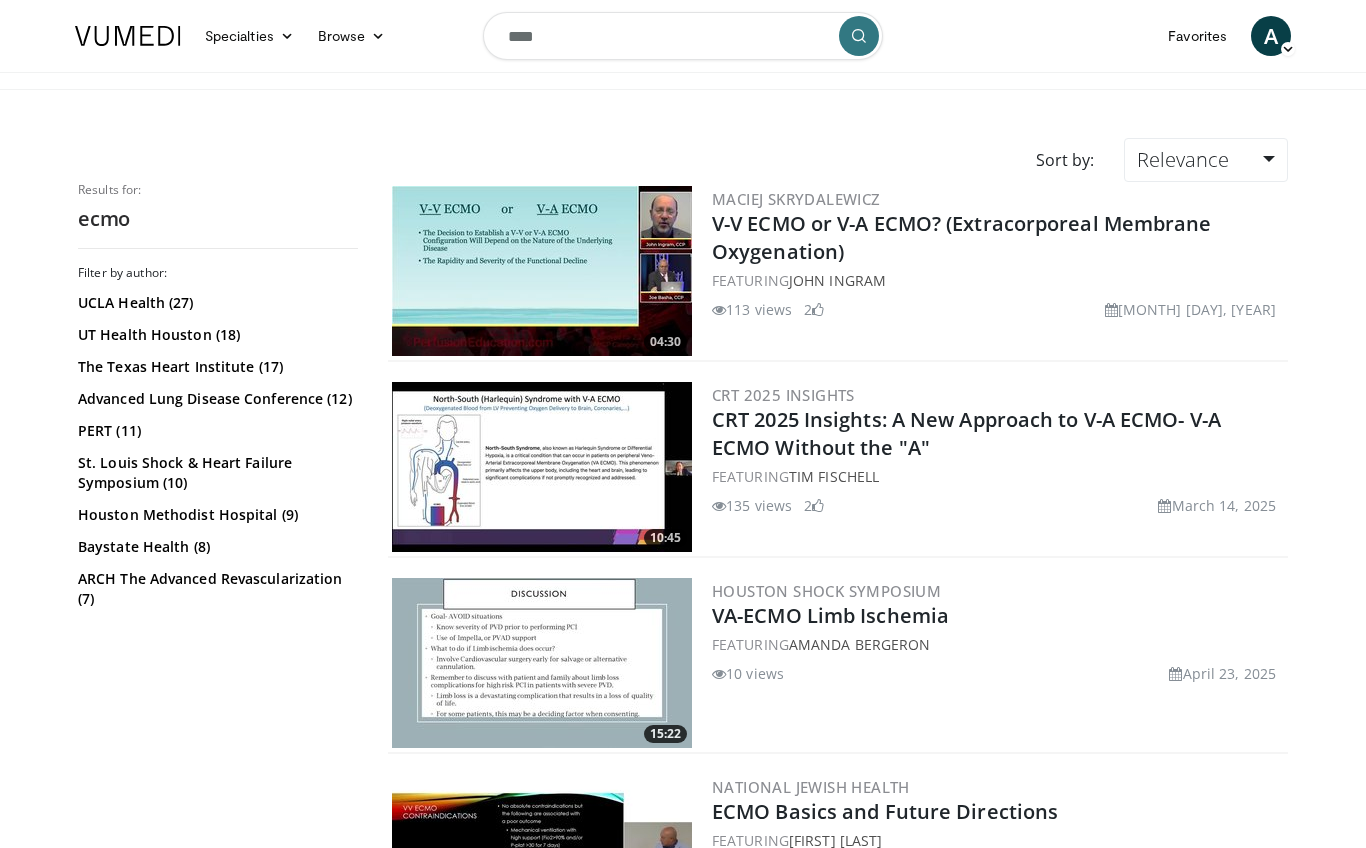 scroll, scrollTop: 489, scrollLeft: 0, axis: vertical 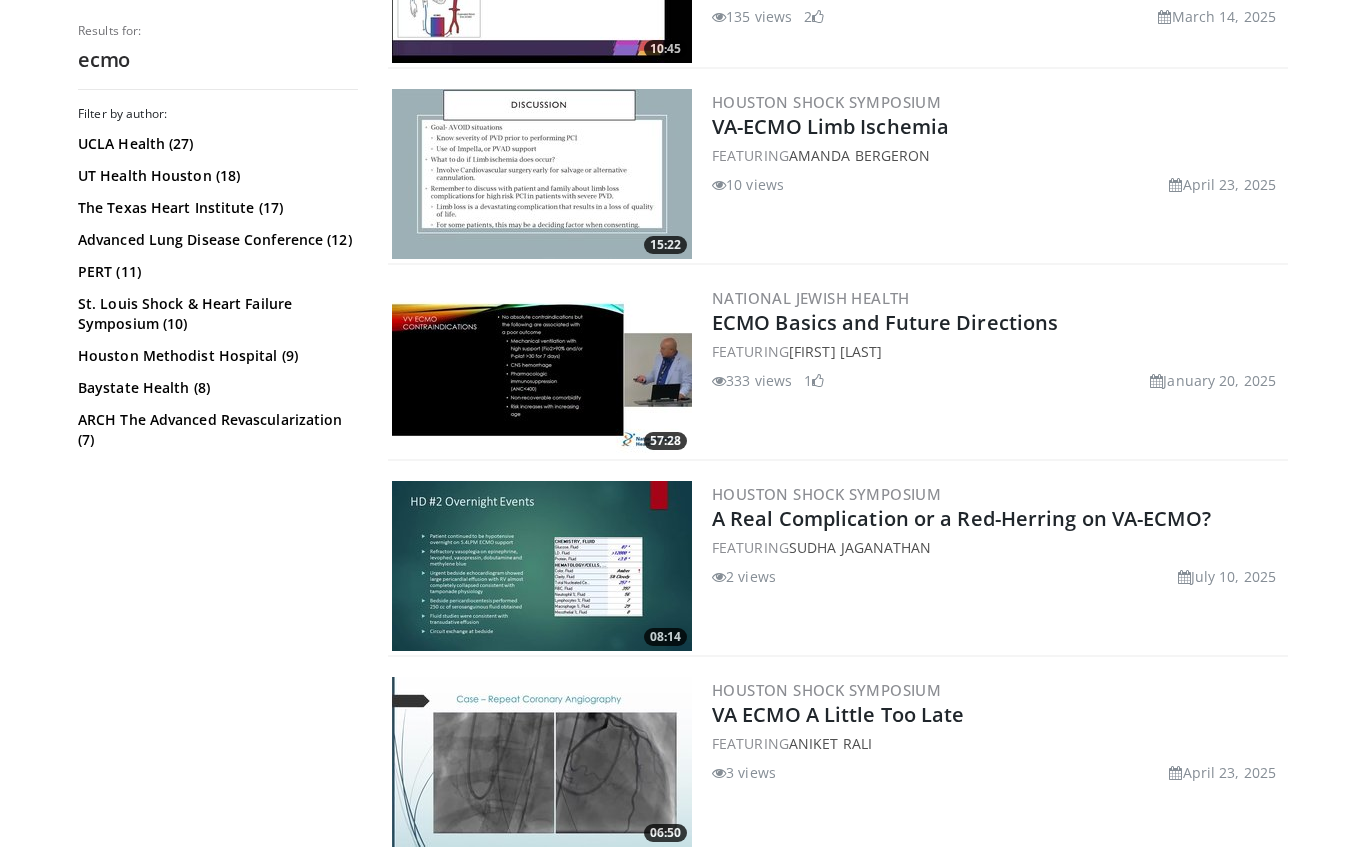 click on "Advanced Lung Disease Conference (12)" at bounding box center (215, 240) 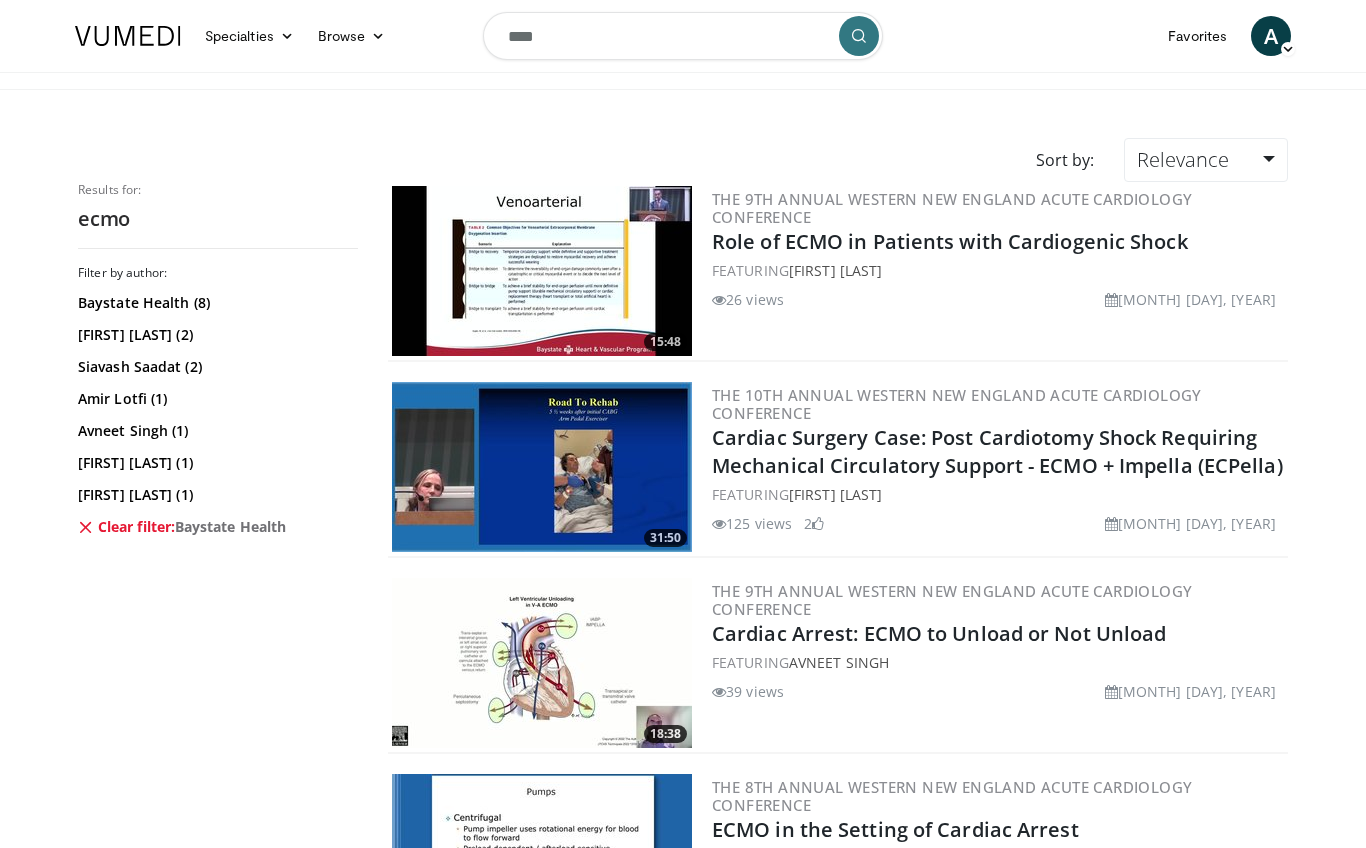 scroll, scrollTop: 0, scrollLeft: 0, axis: both 